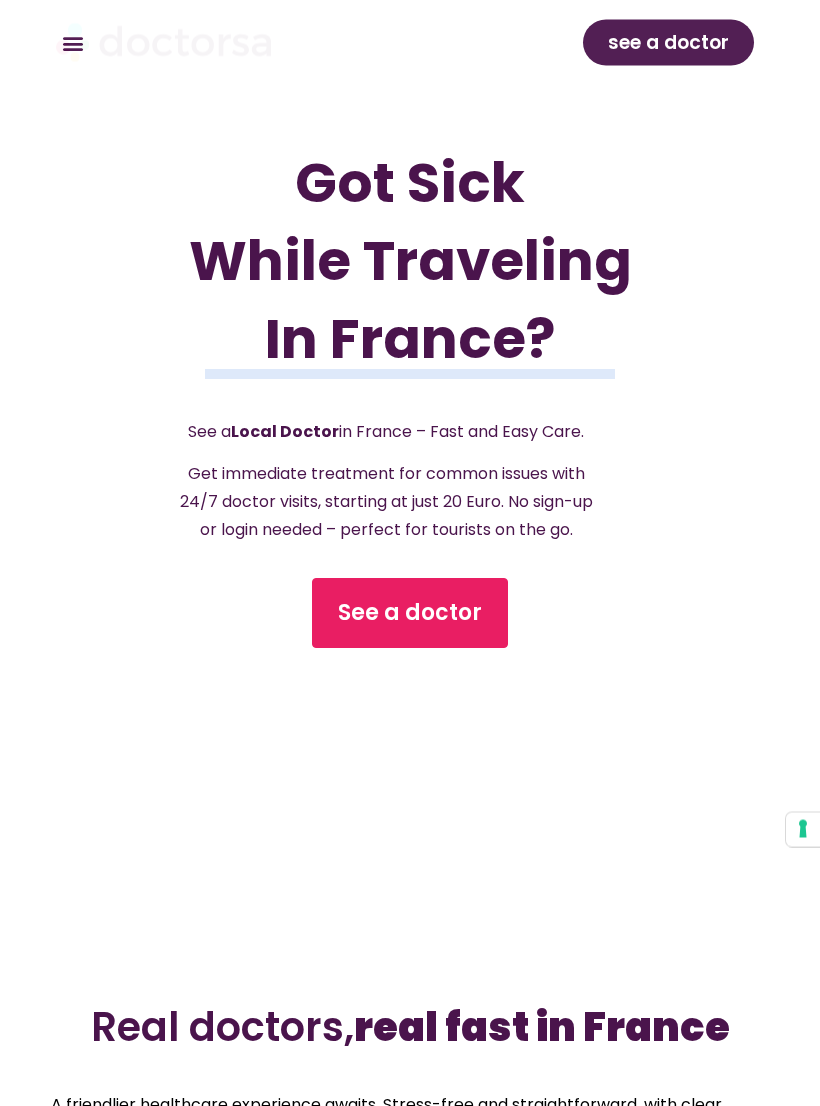 scroll, scrollTop: 478, scrollLeft: 0, axis: vertical 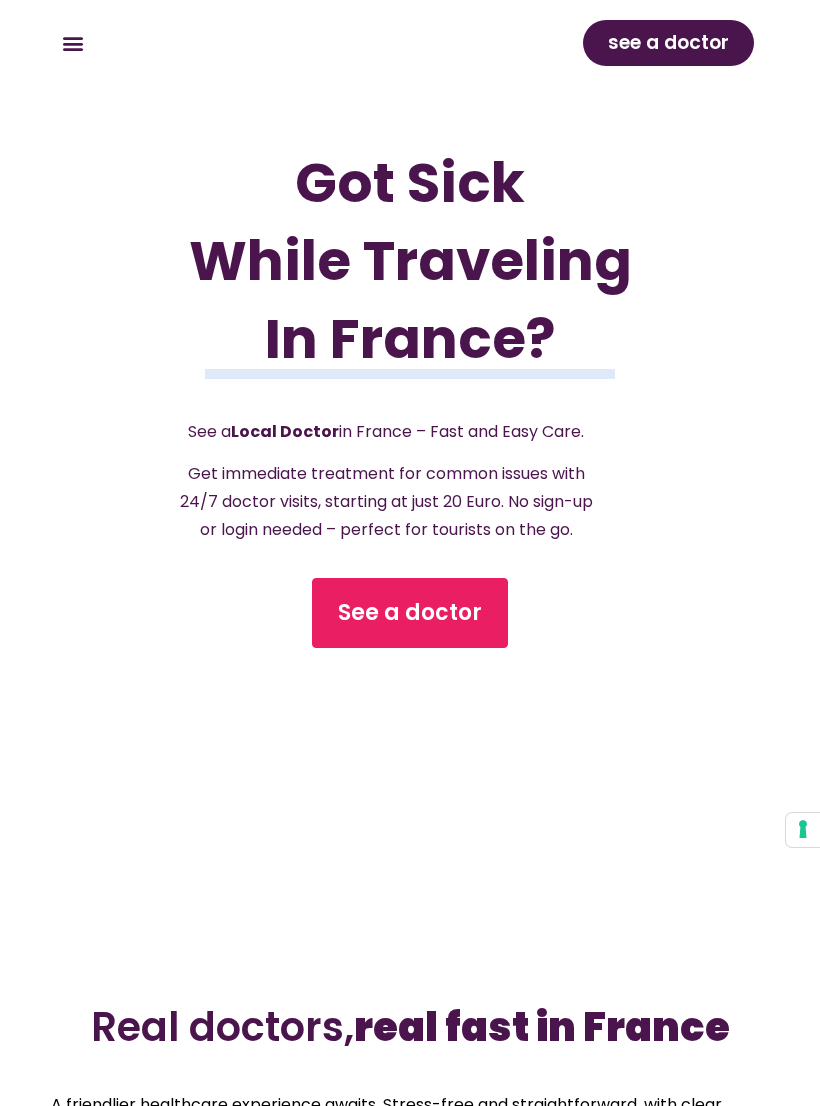 click on "See a doctor" at bounding box center [410, 613] 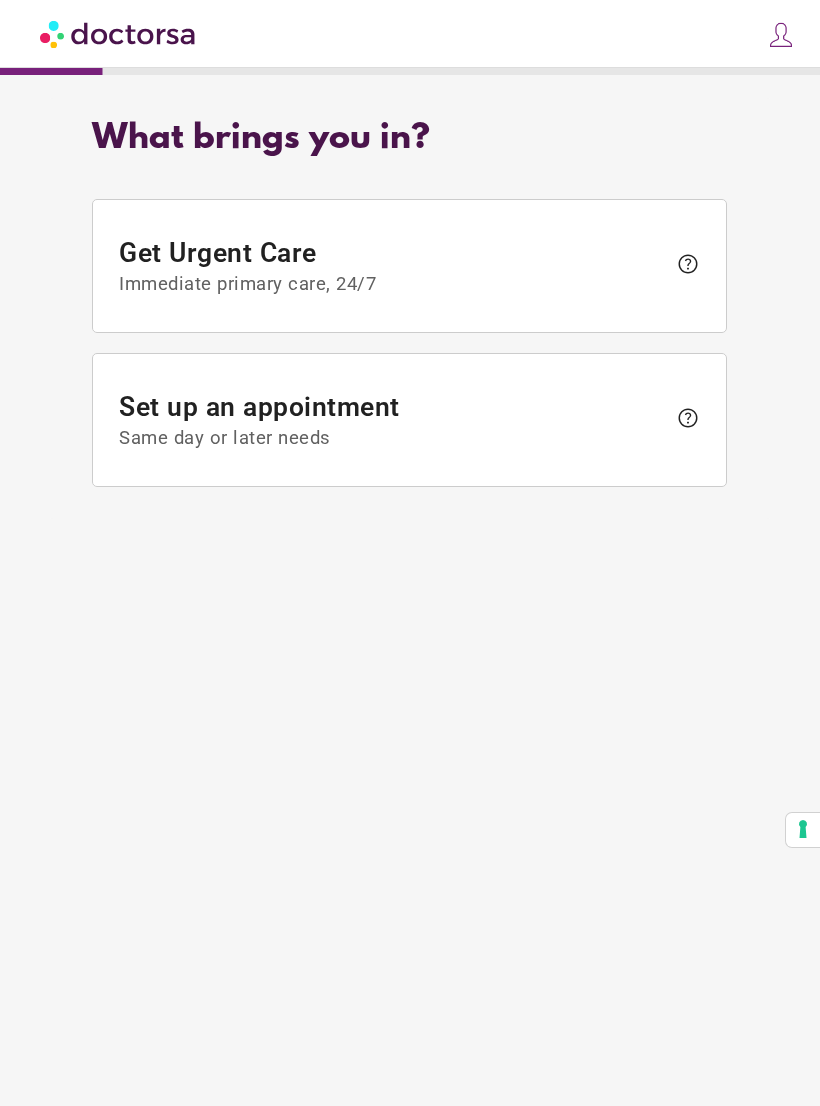 scroll, scrollTop: 0, scrollLeft: 0, axis: both 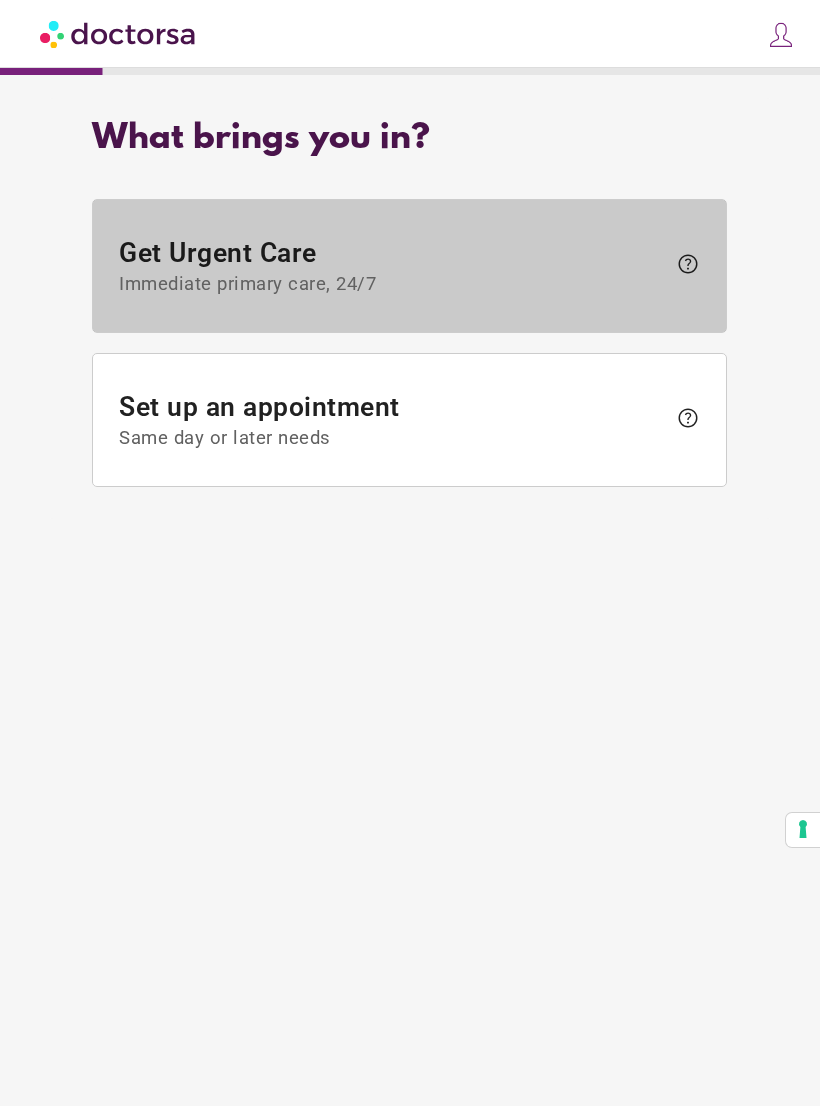 click on "help" at bounding box center (688, 264) 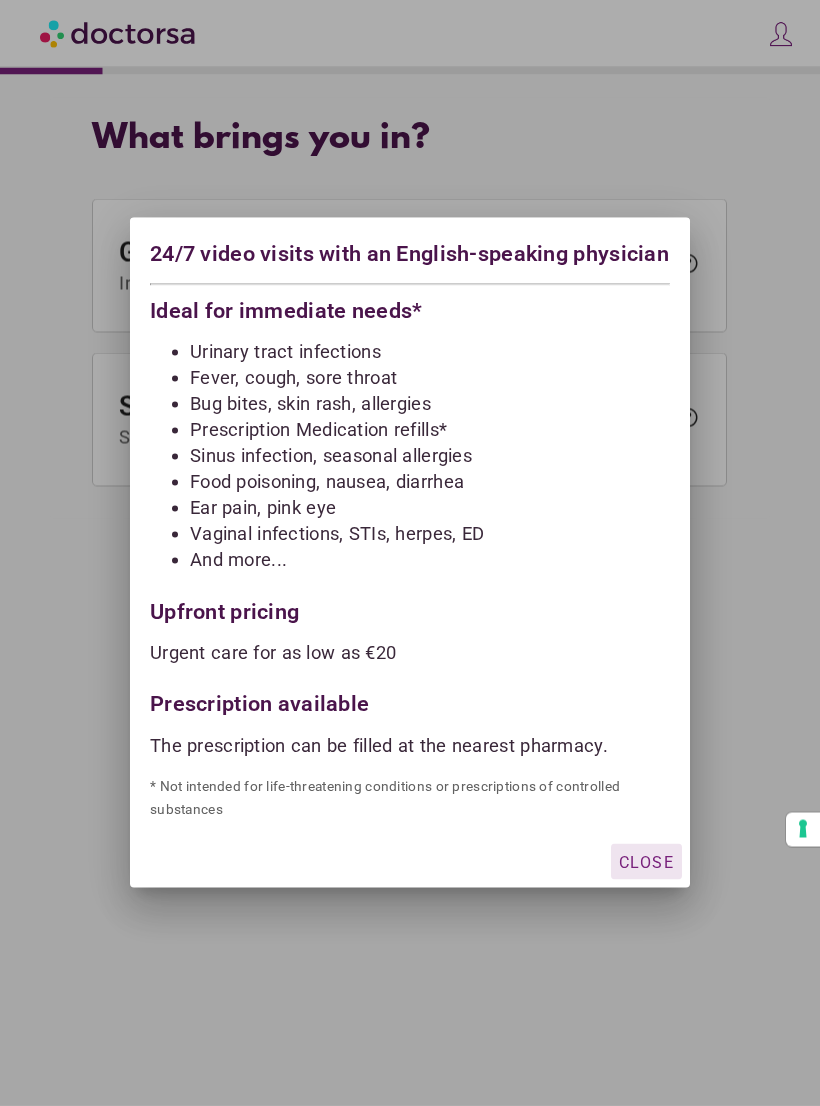 scroll, scrollTop: 31, scrollLeft: 0, axis: vertical 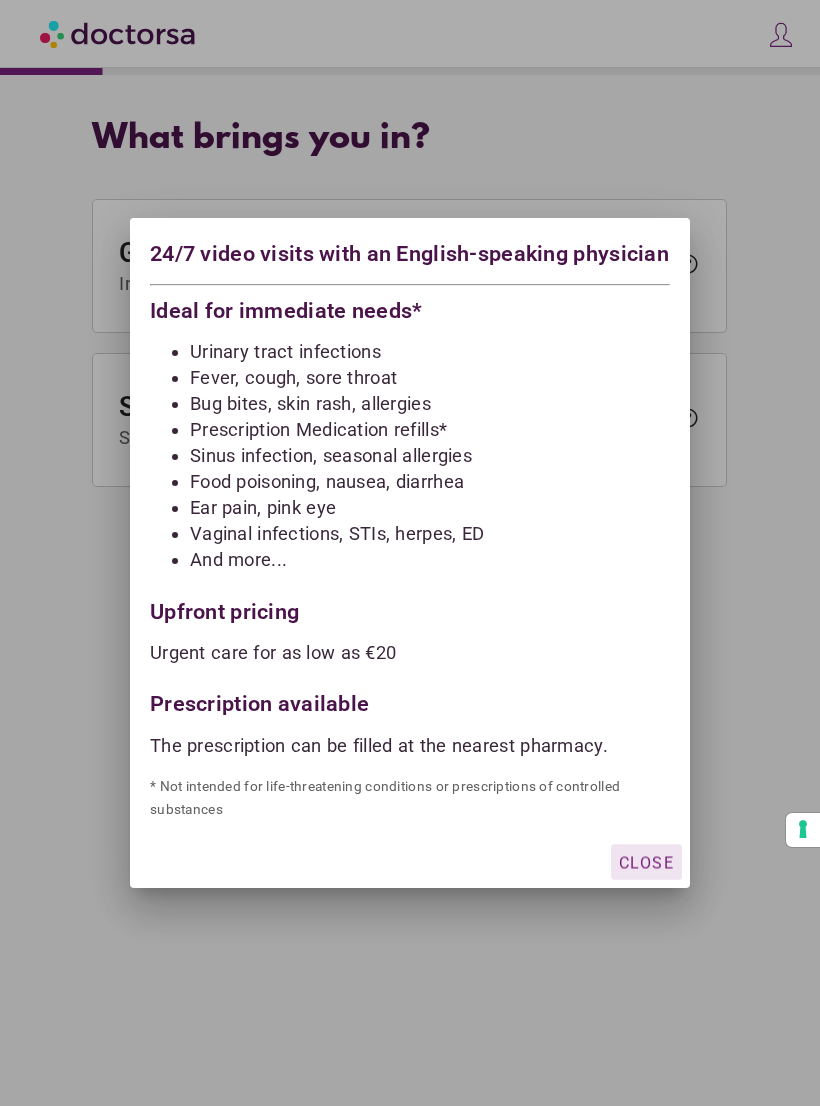 click on "Close" at bounding box center [646, 861] 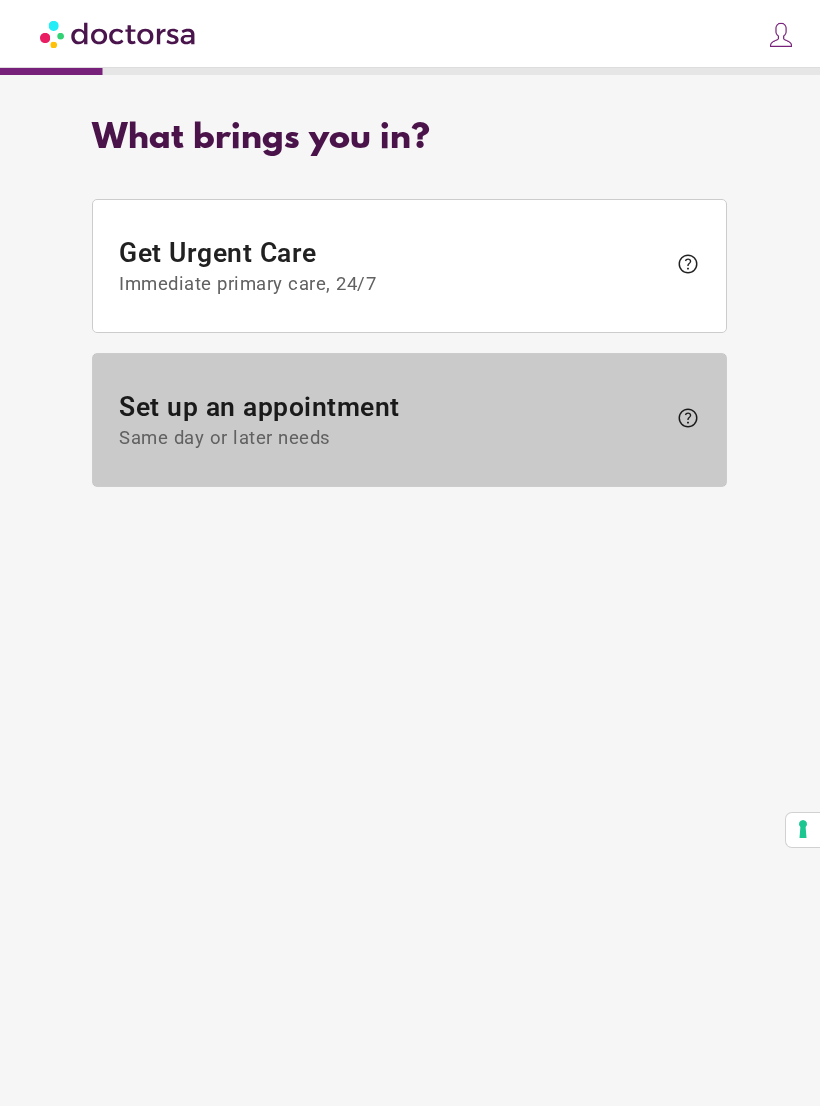 click on "help" at bounding box center (688, 418) 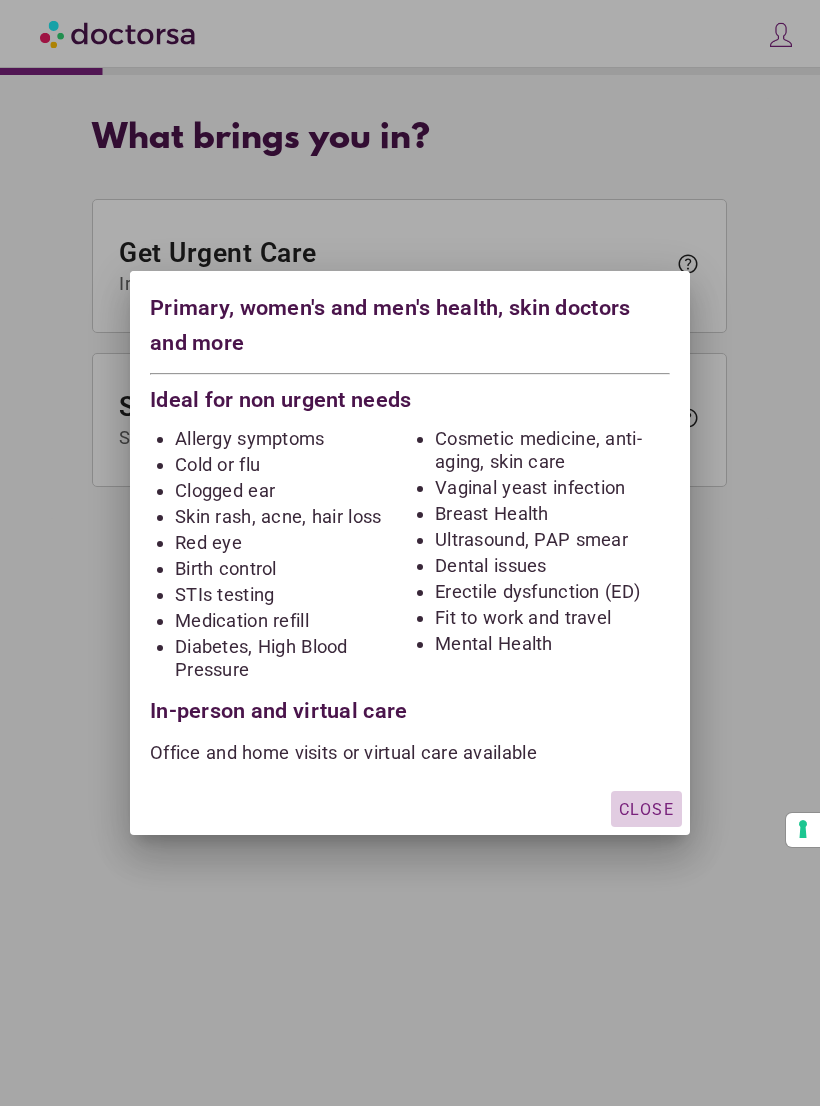 click on "Close" at bounding box center [646, 809] 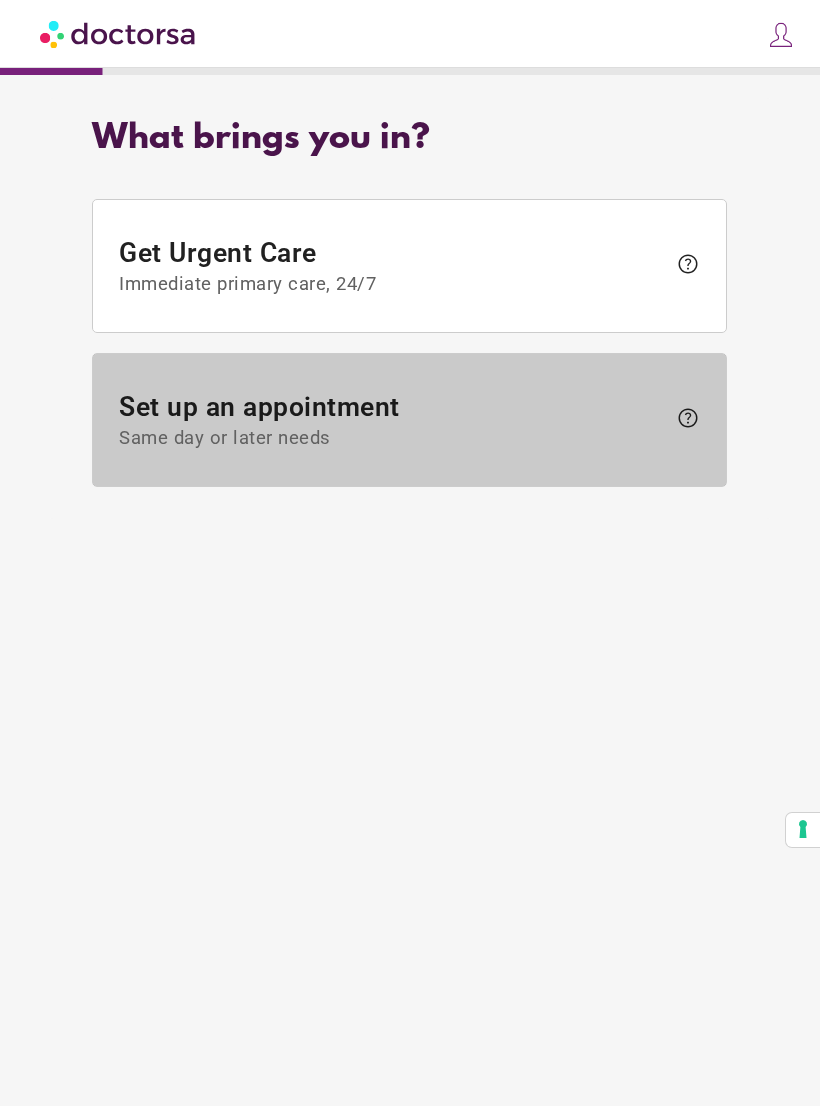 click on "Same day or later needs" at bounding box center (393, 439) 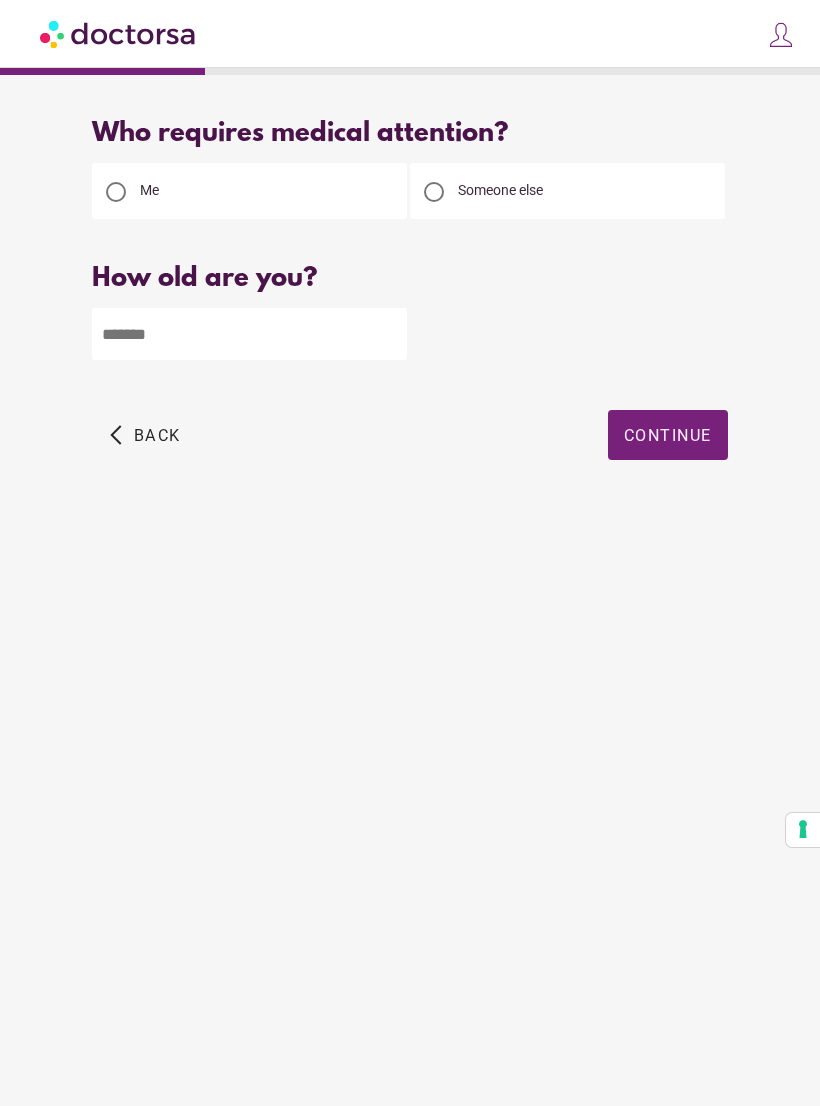 click at bounding box center (249, 334) 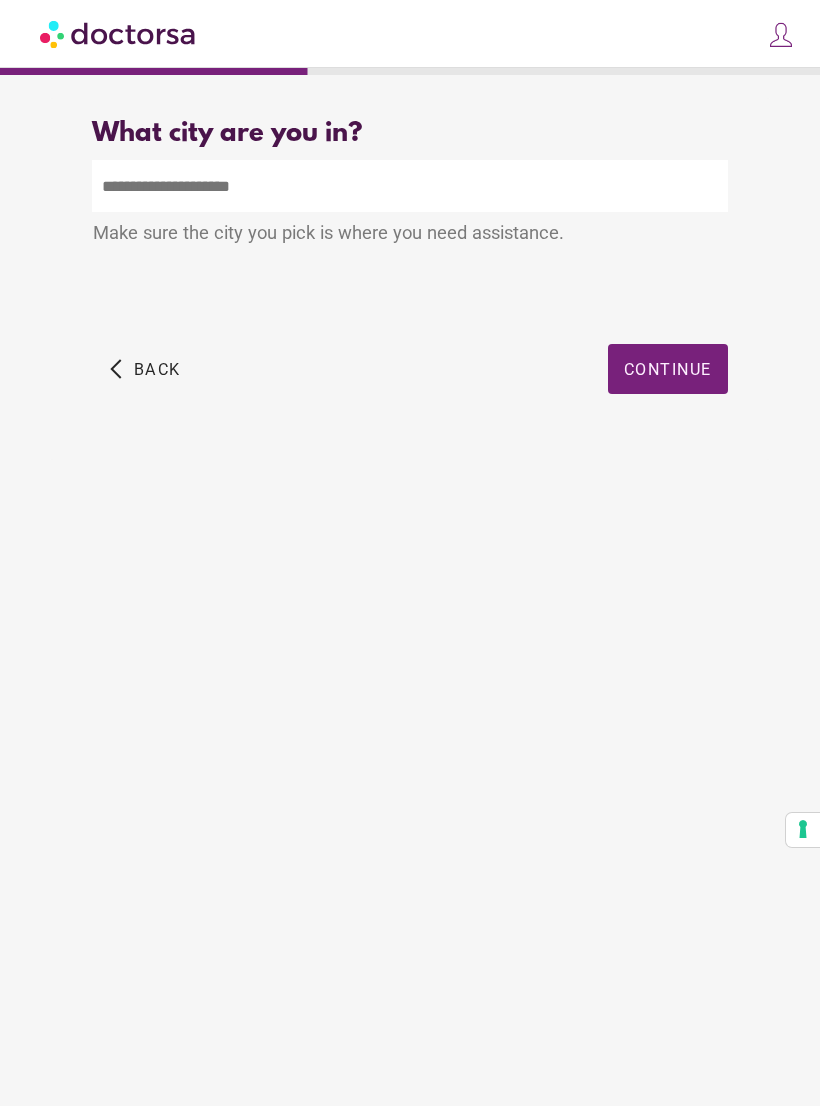 click at bounding box center (409, 186) 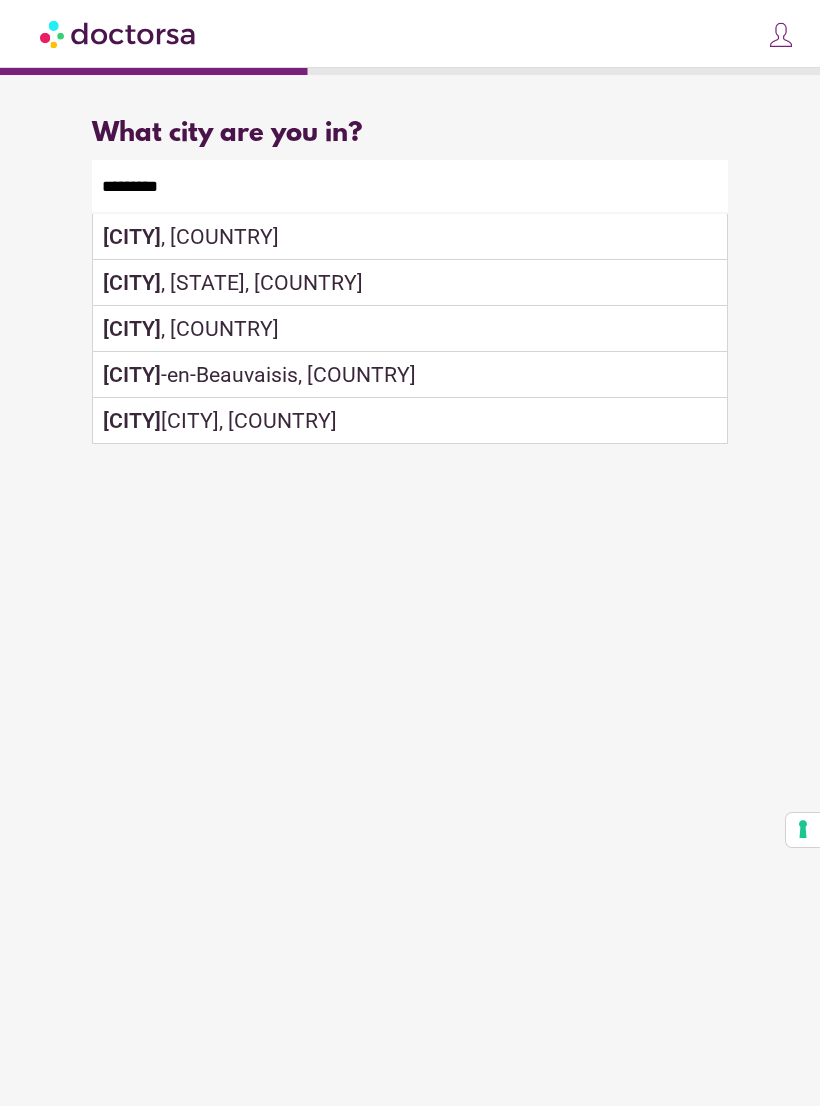 type on "*********" 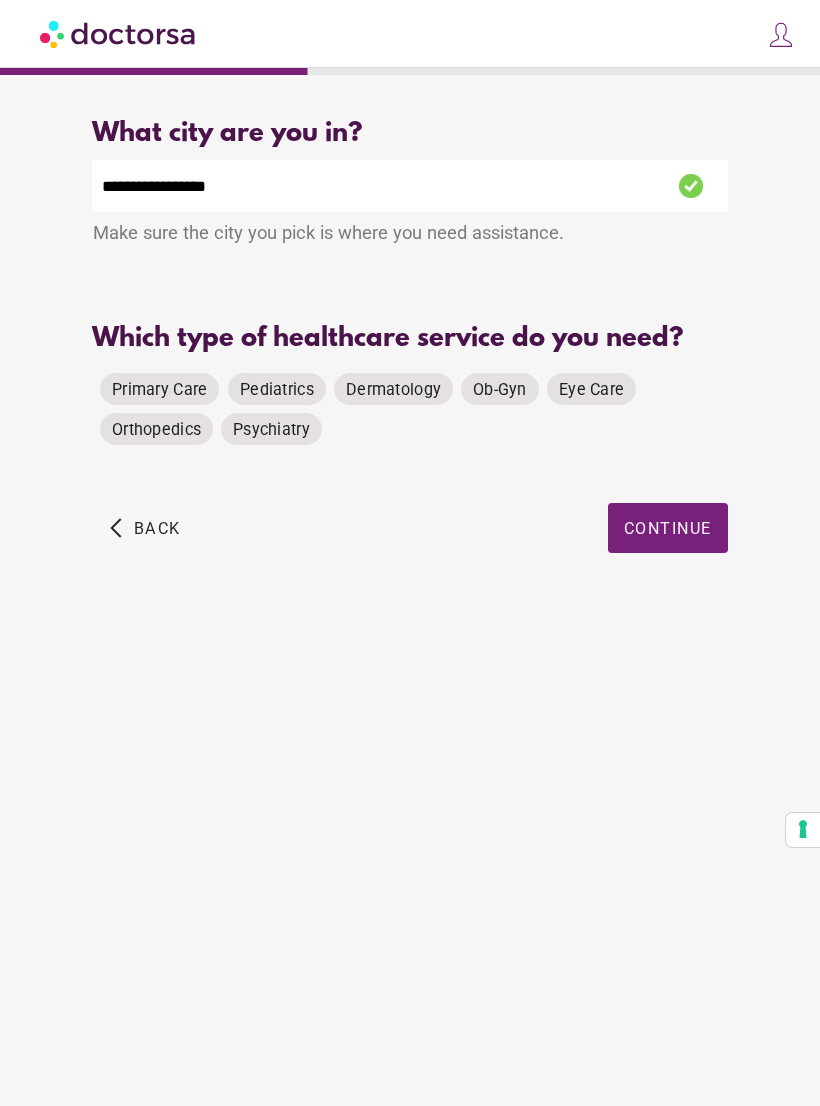 click on "Eye Care" at bounding box center (159, 389) 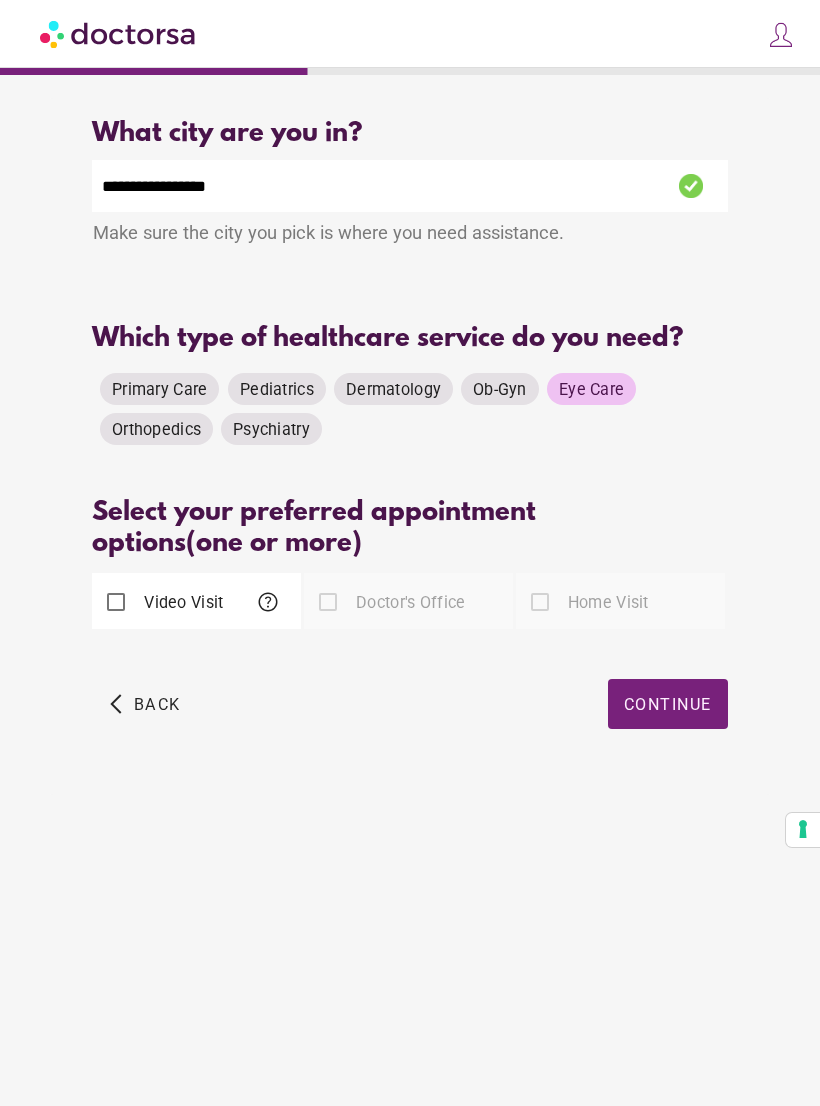 click on "Video Visit" at bounding box center [181, 602] 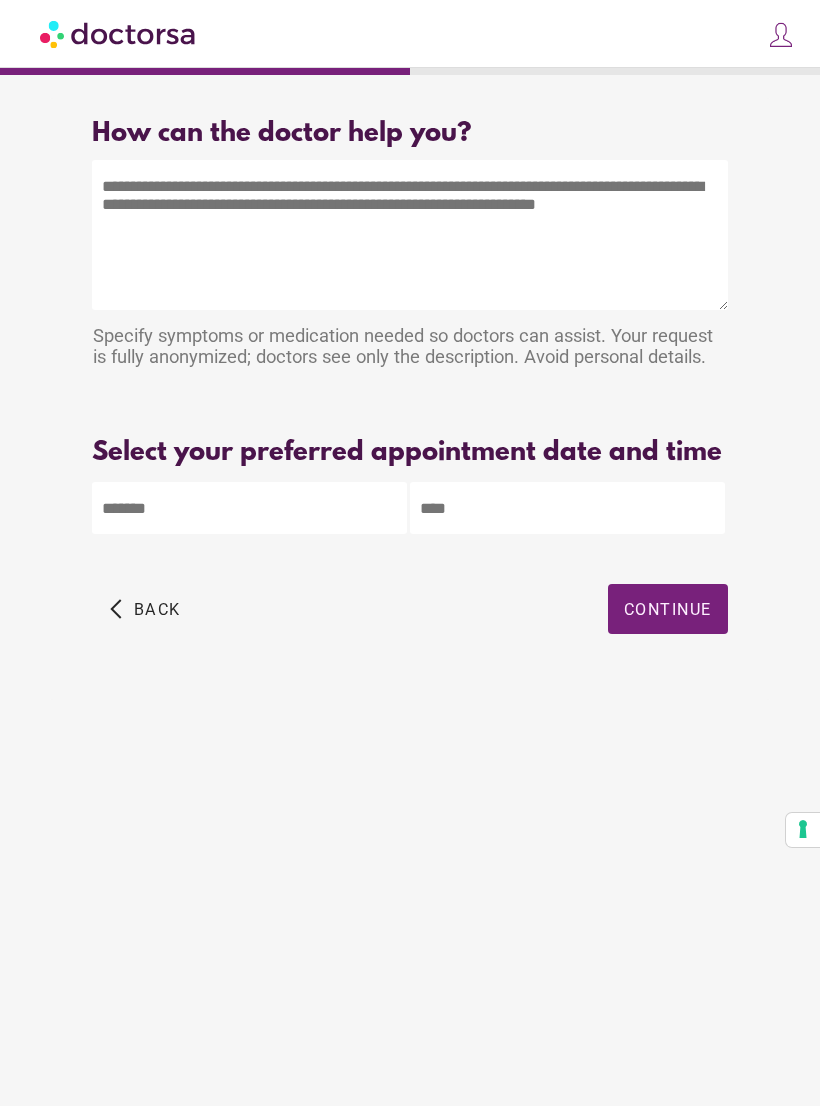 click on "**********" at bounding box center [410, 553] 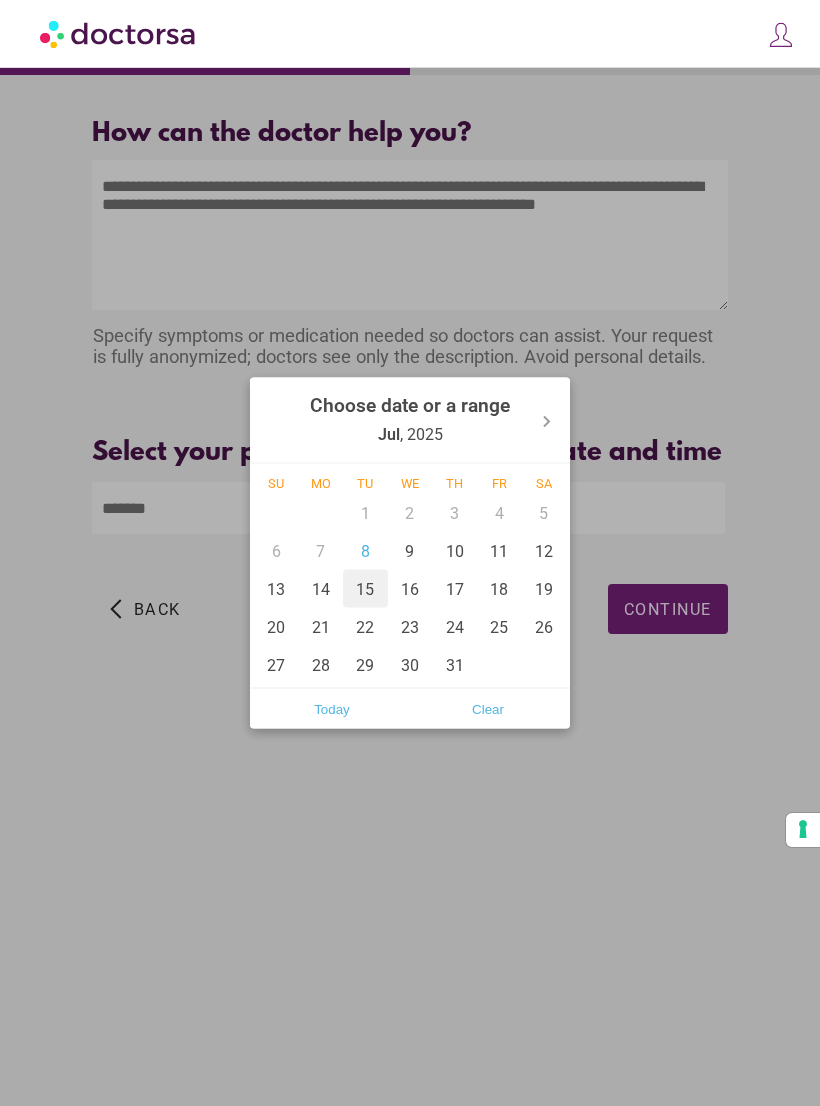 click on "15" at bounding box center [365, 589] 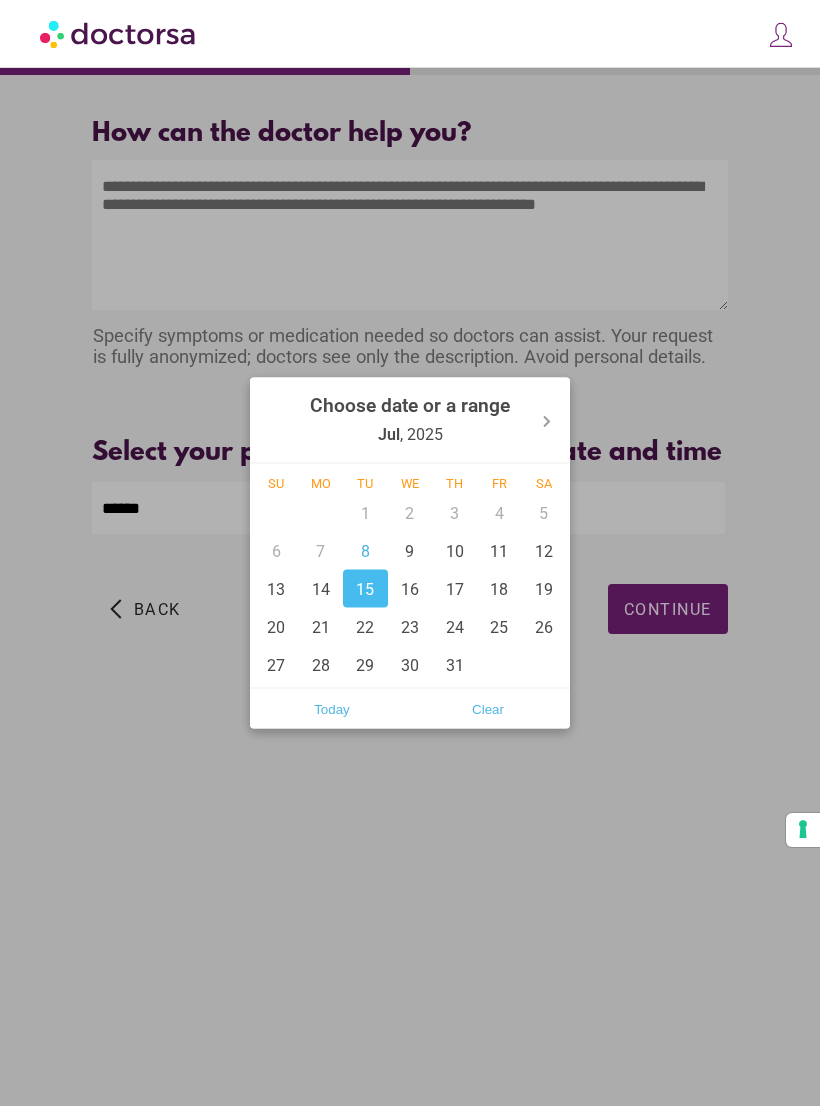 click on "15" at bounding box center (365, 589) 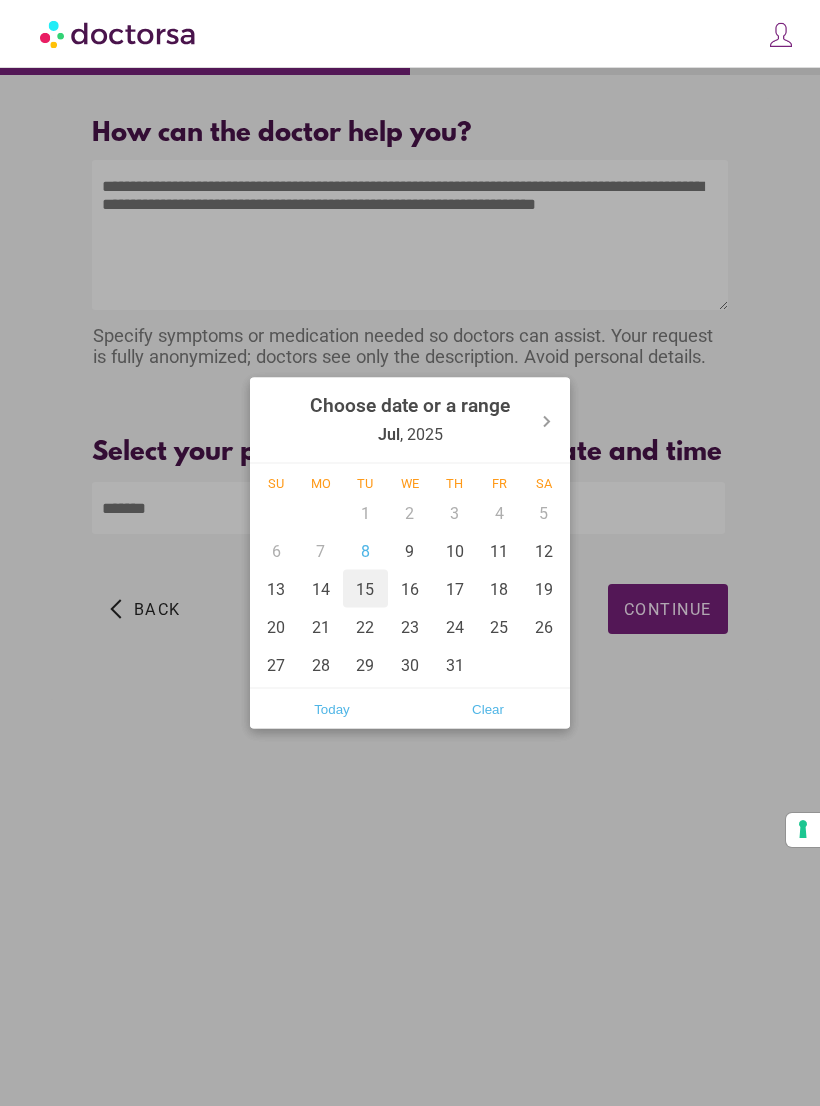 click on "15" at bounding box center [365, 589] 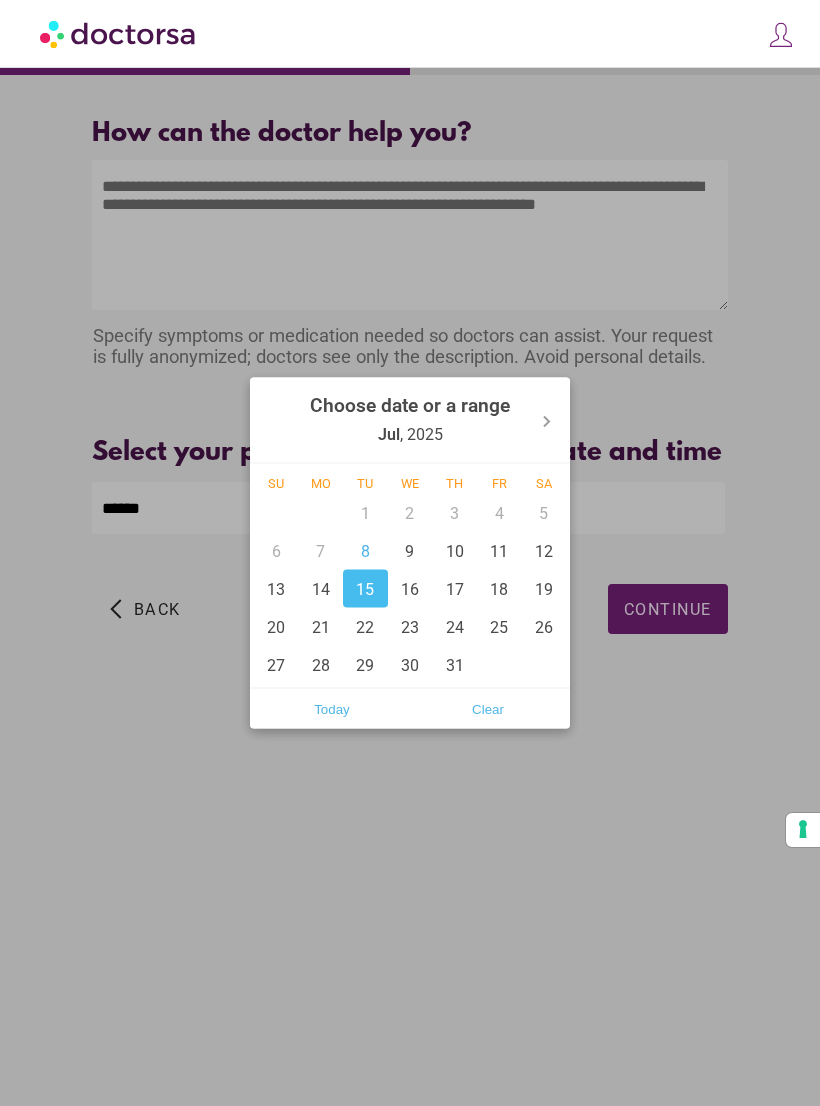 click on "15" at bounding box center [365, 589] 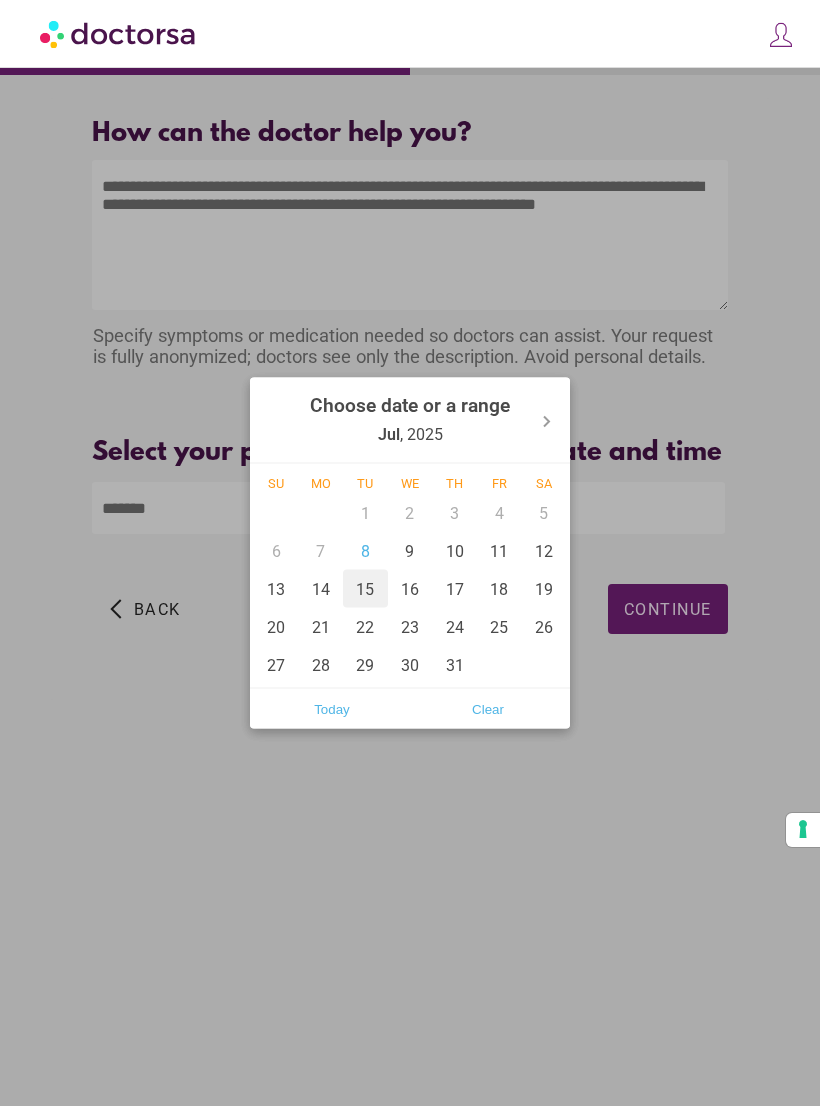 click on "16" at bounding box center [410, 589] 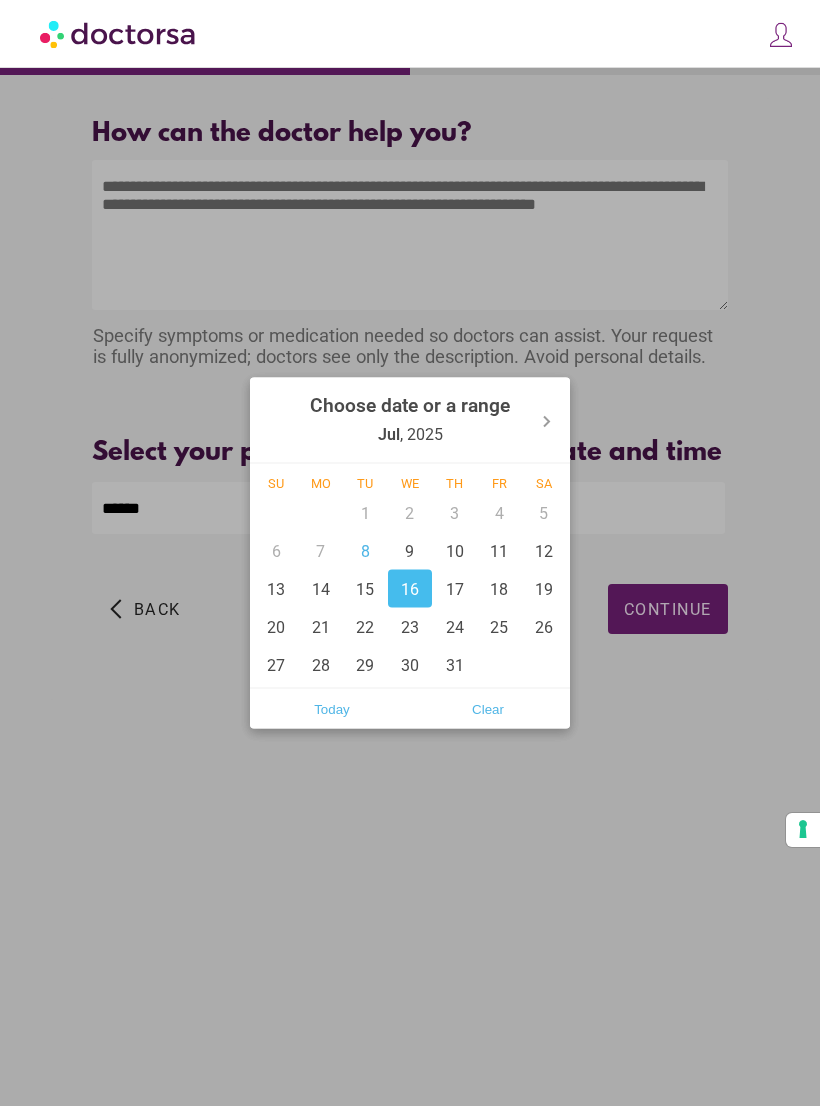 click on "15" at bounding box center [365, 589] 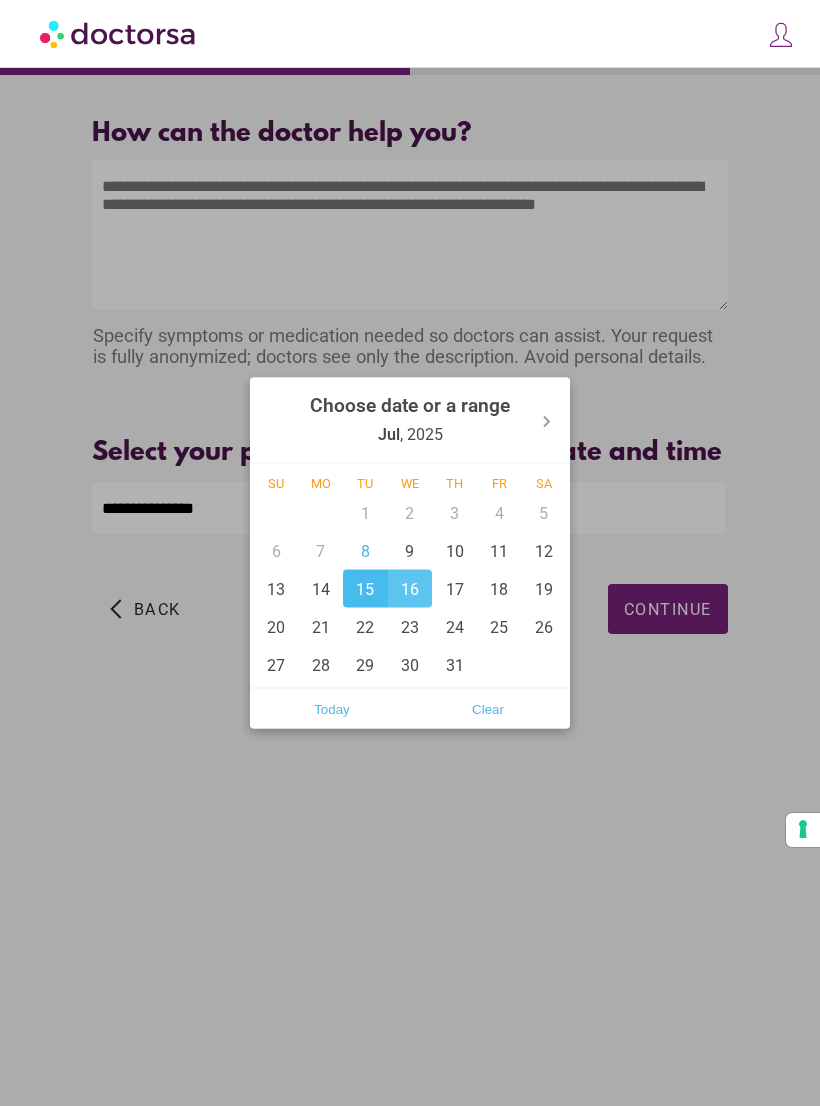 click on "8" at bounding box center (365, 551) 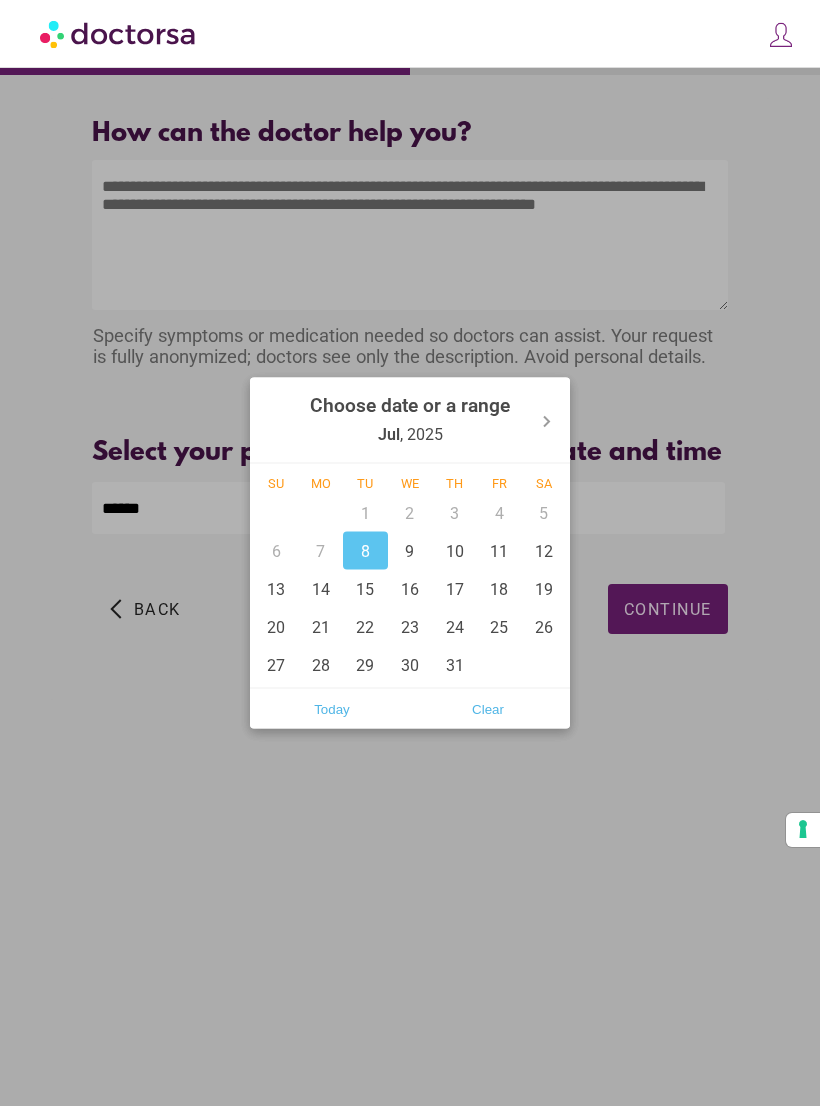 click at bounding box center (410, 553) 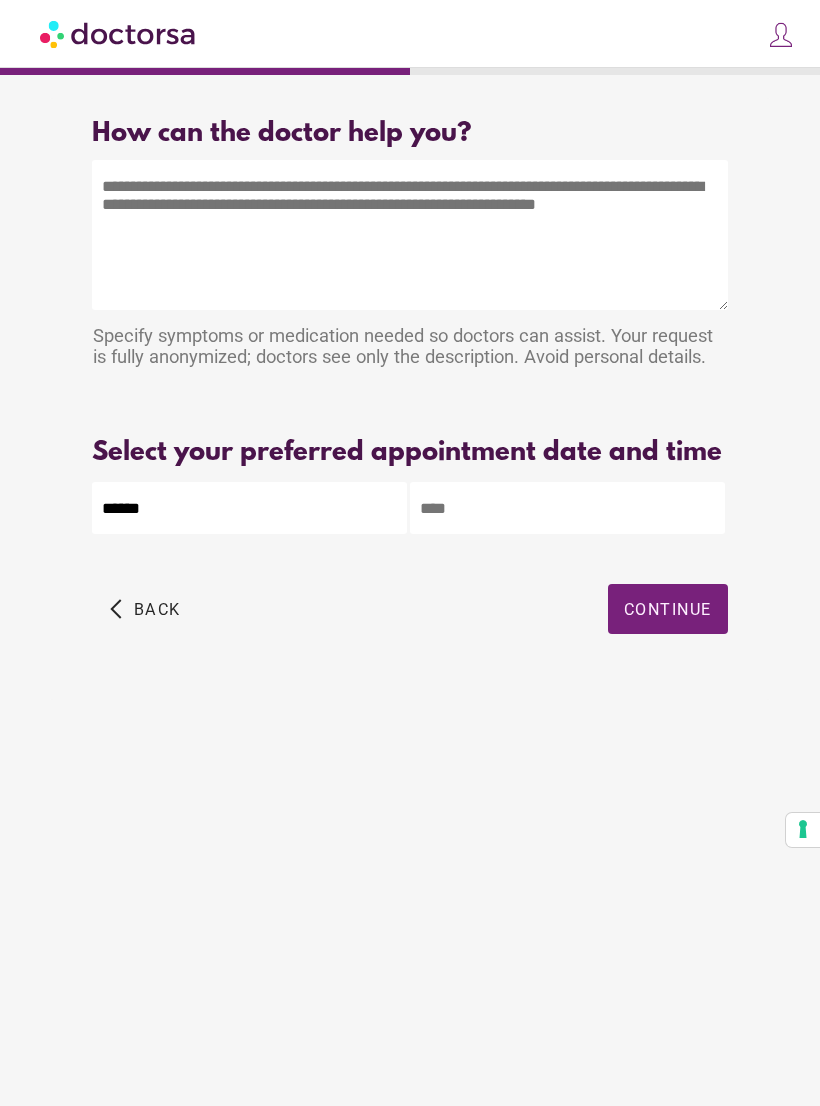 click at bounding box center (567, 508) 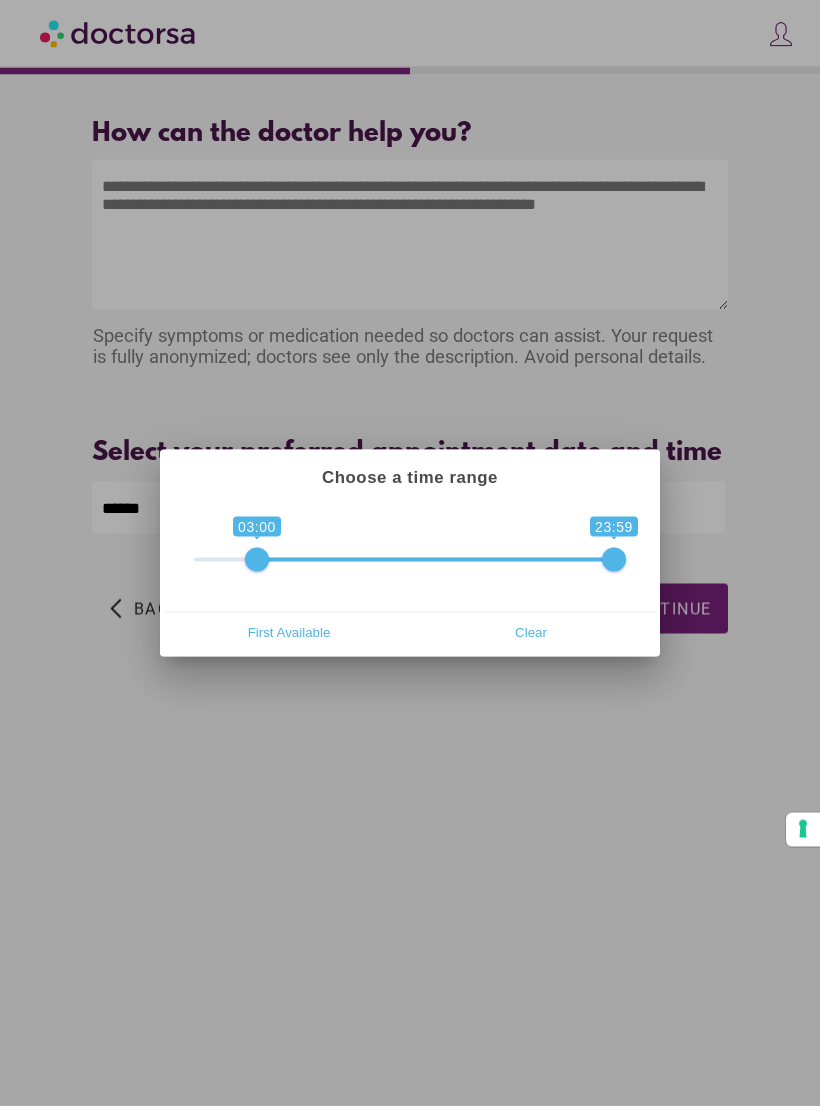 scroll, scrollTop: 0, scrollLeft: 0, axis: both 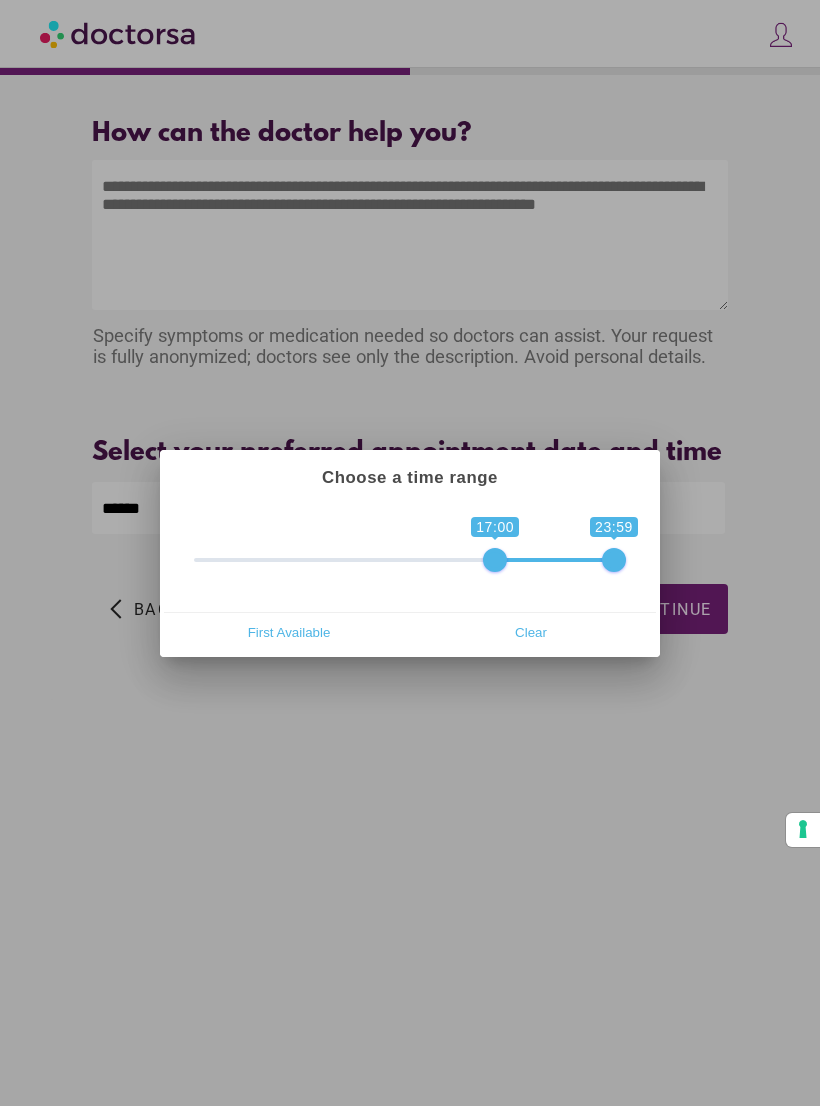 click at bounding box center [410, 553] 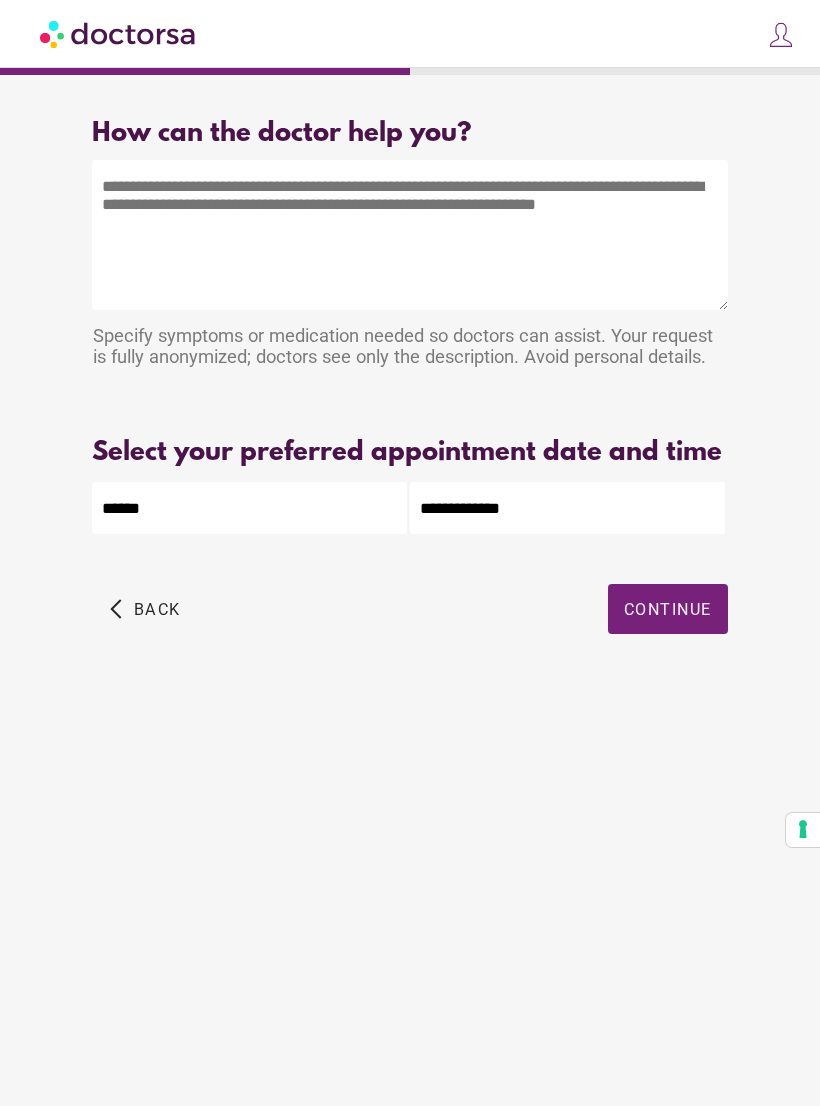 click on "Continue" at bounding box center (668, 609) 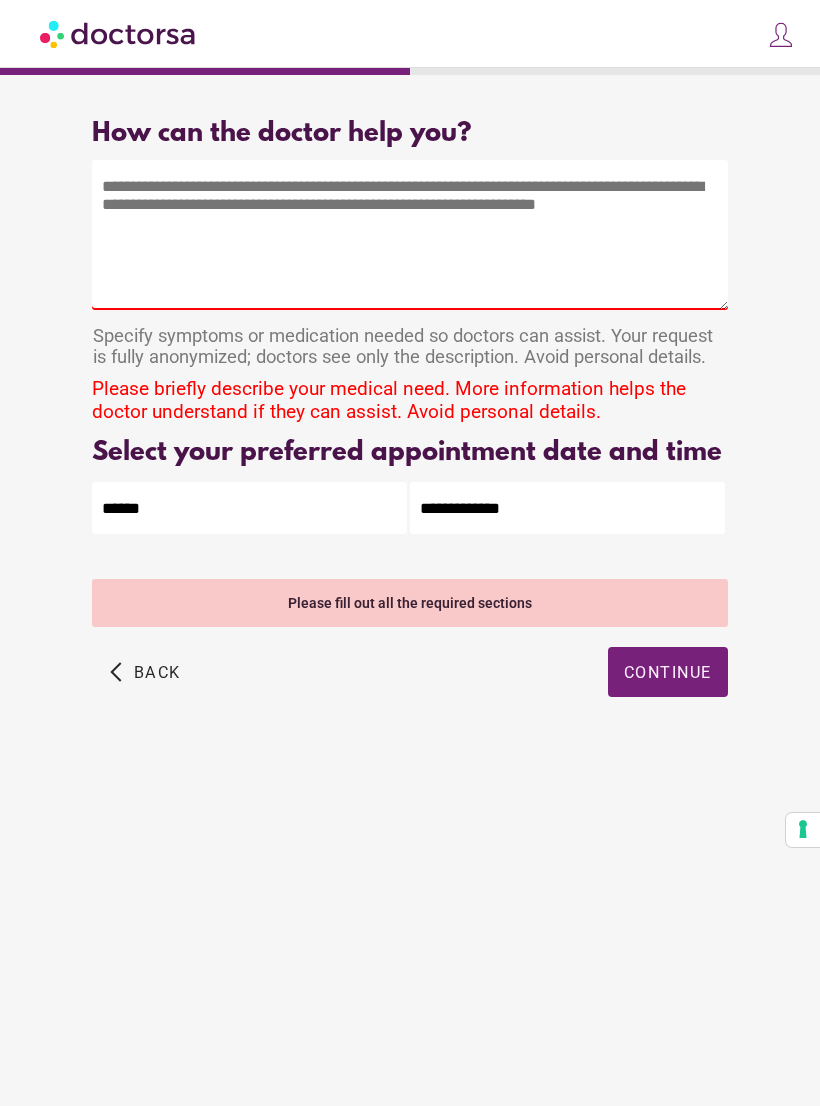 click at bounding box center (409, 235) 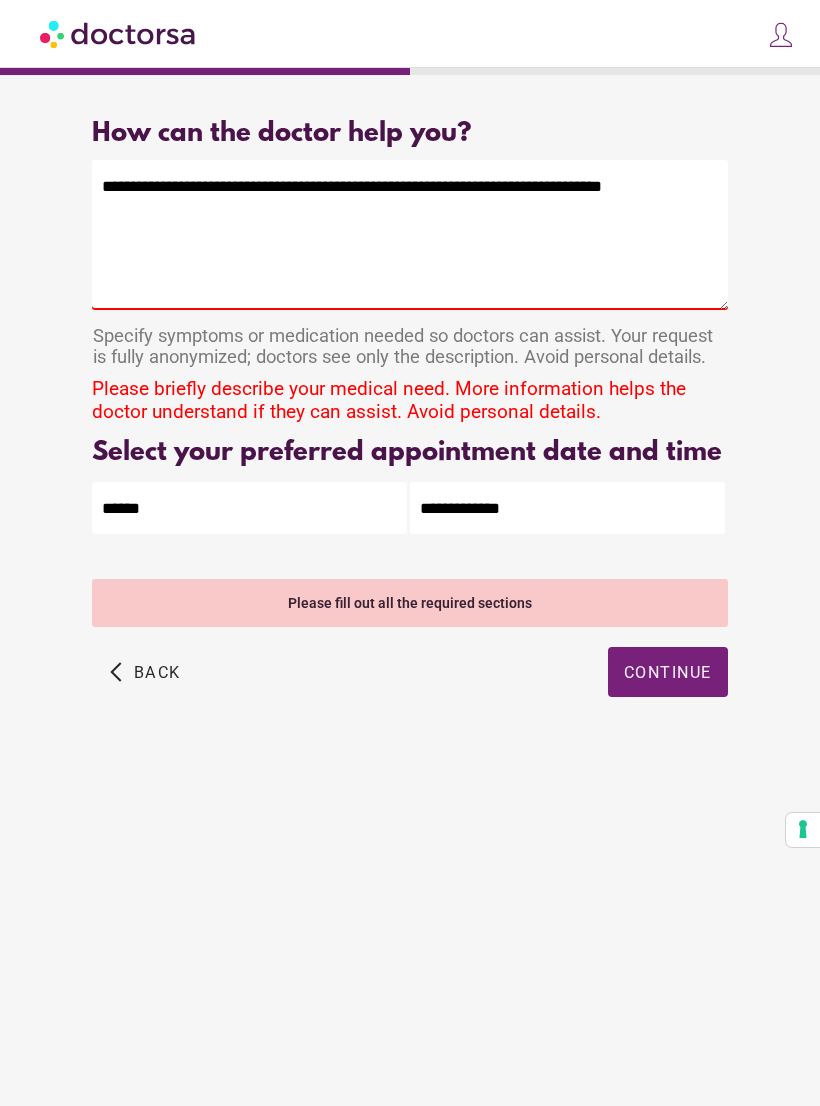 click on "**********" at bounding box center [409, 235] 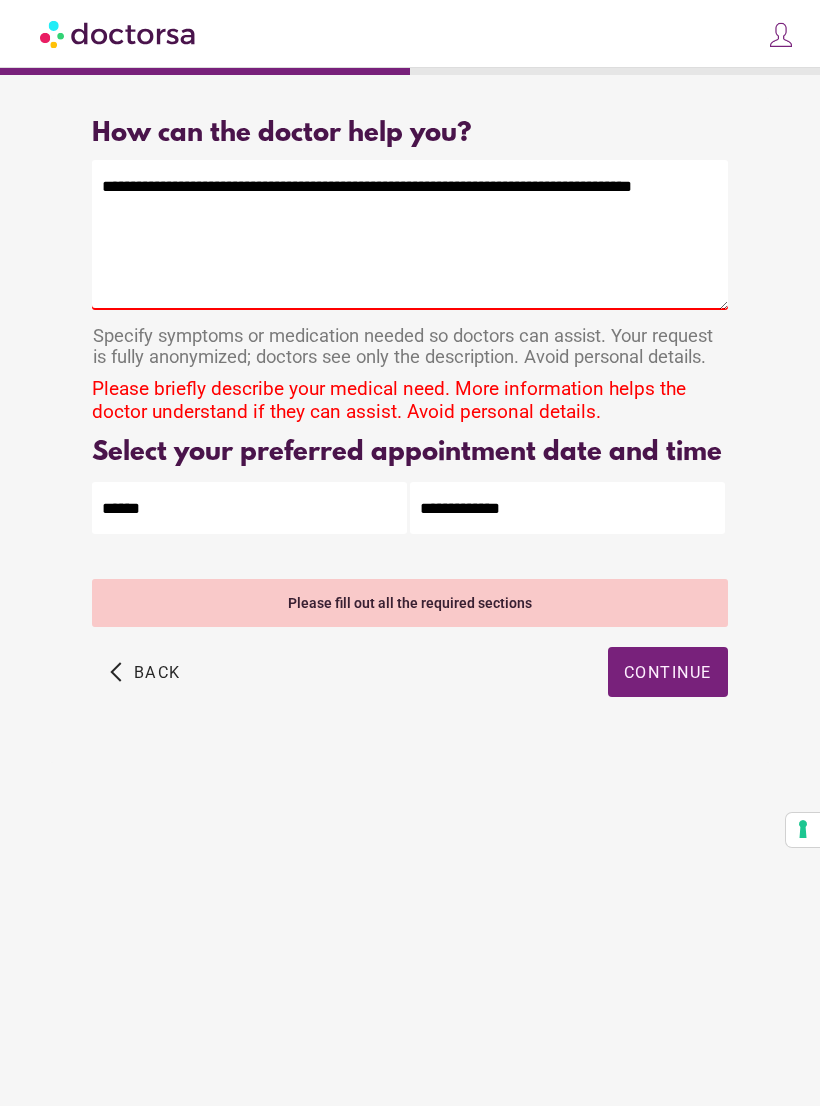 click on "**********" at bounding box center [409, 235] 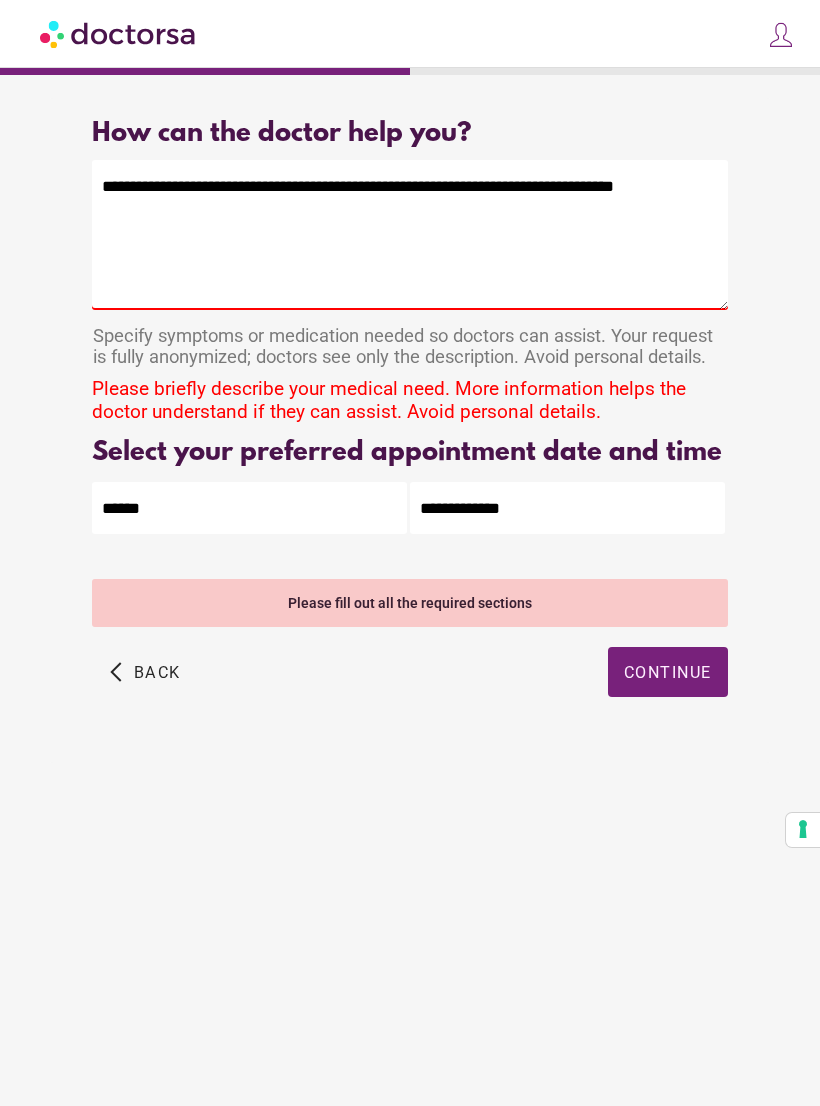 click on "**********" at bounding box center (409, 235) 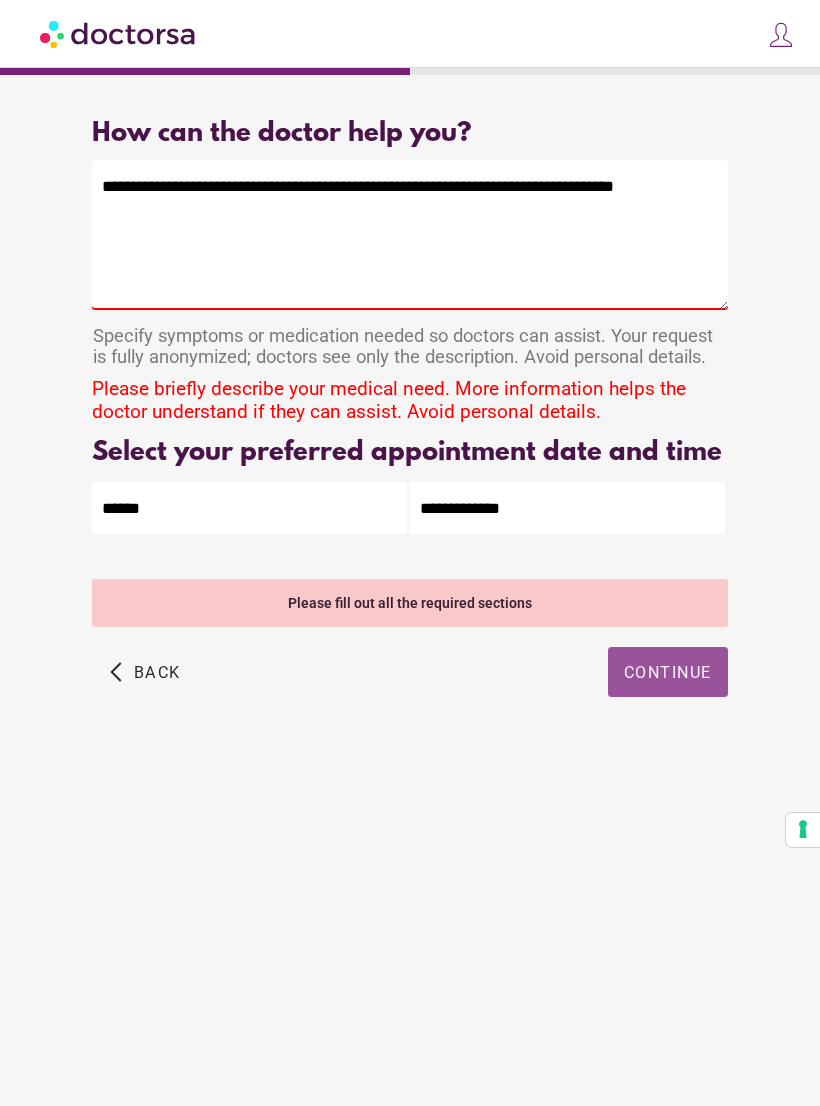 type on "**********" 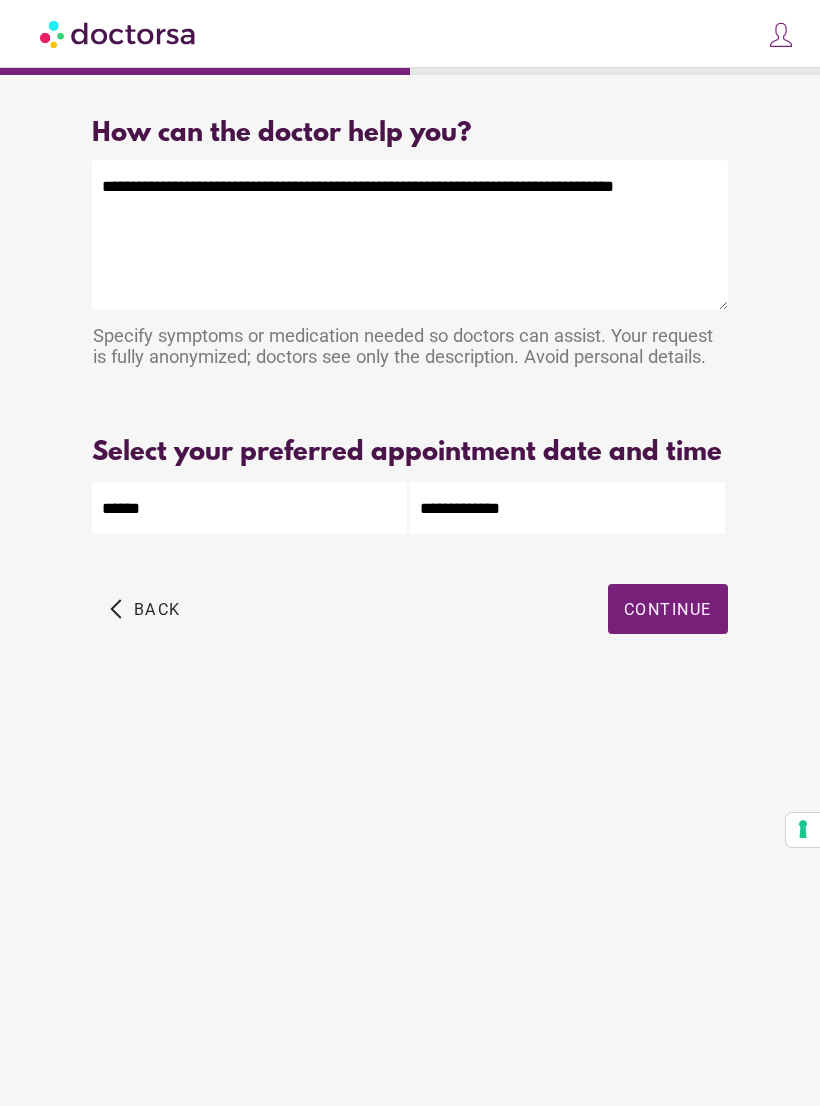 click at bounding box center (668, 609) 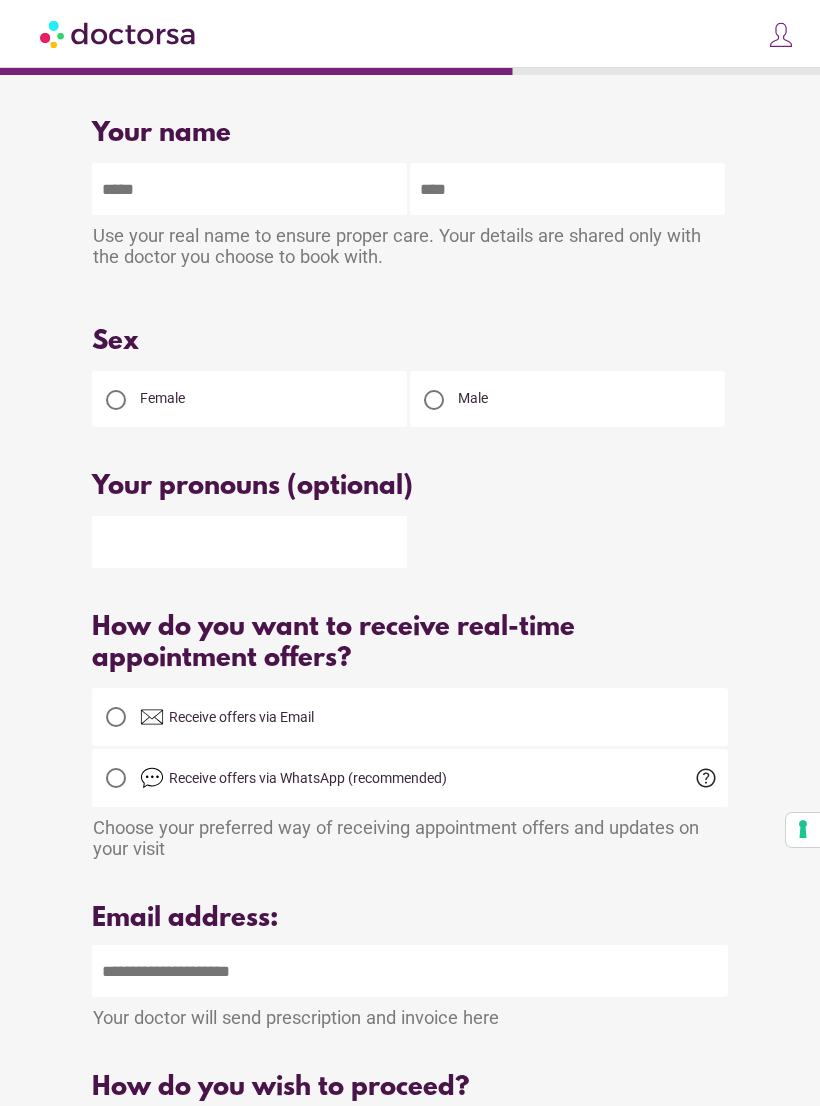 click at bounding box center [249, 189] 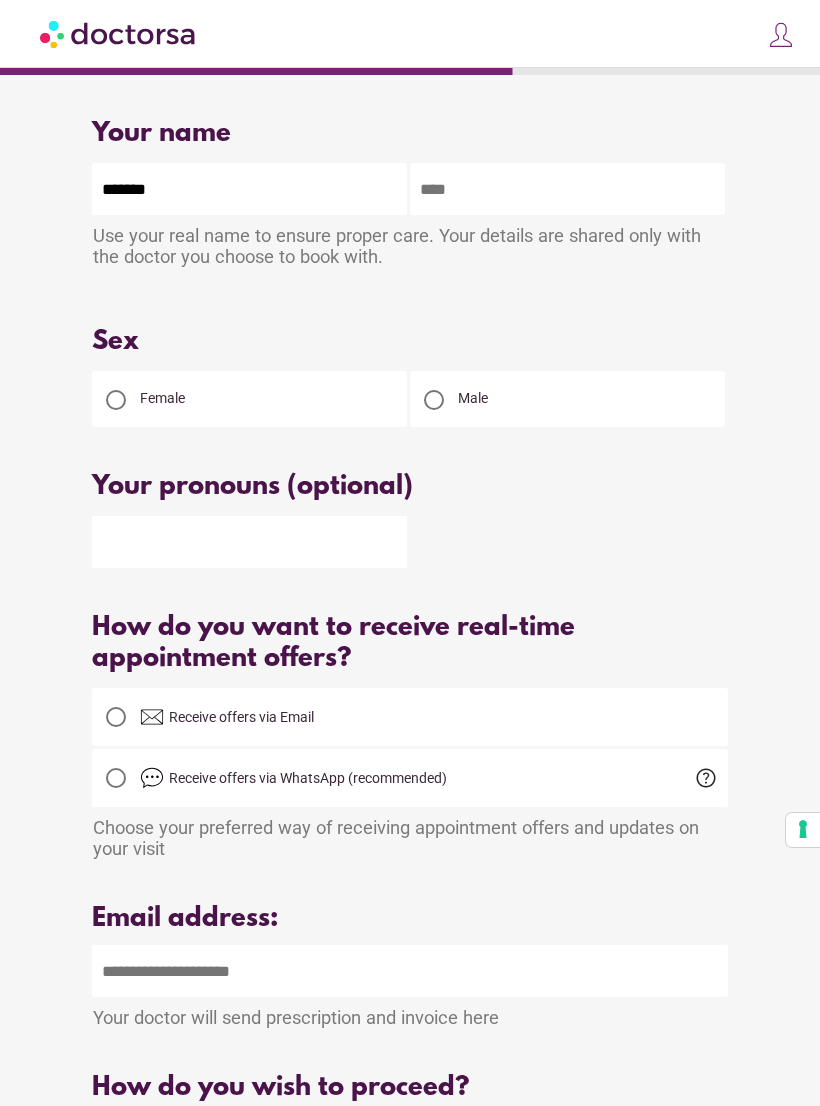type on "*******" 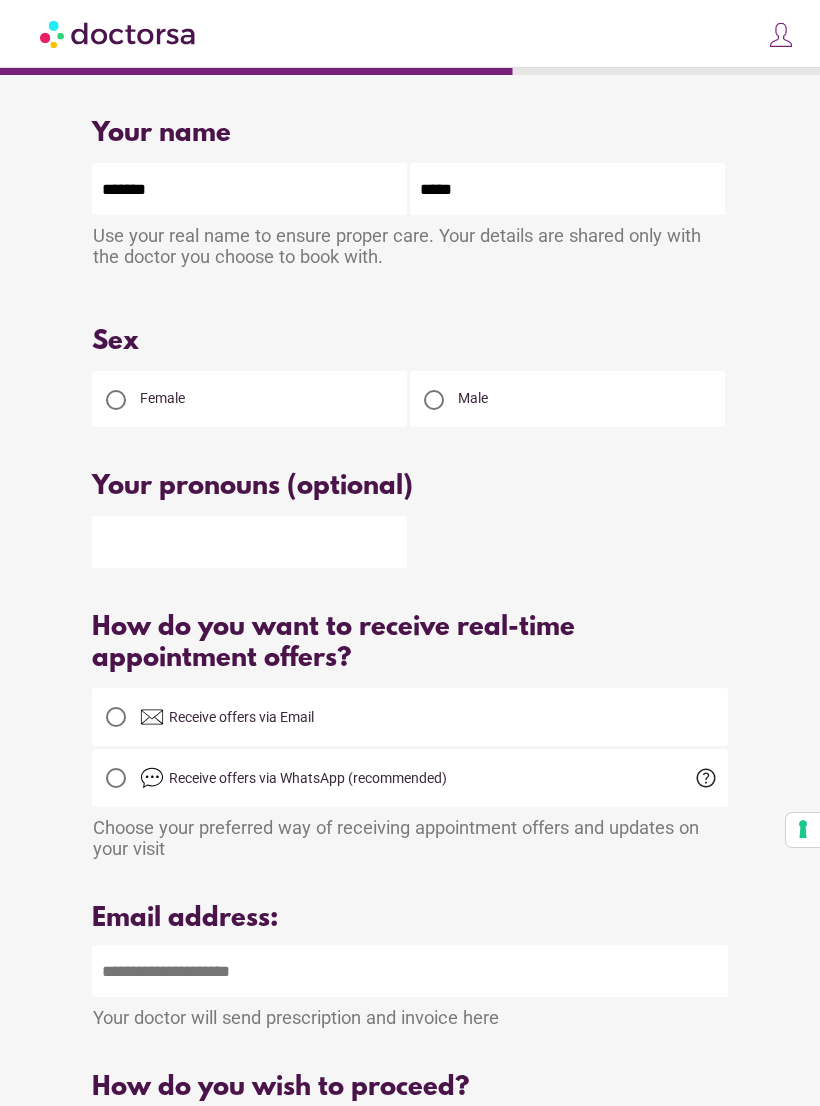 type on "*****" 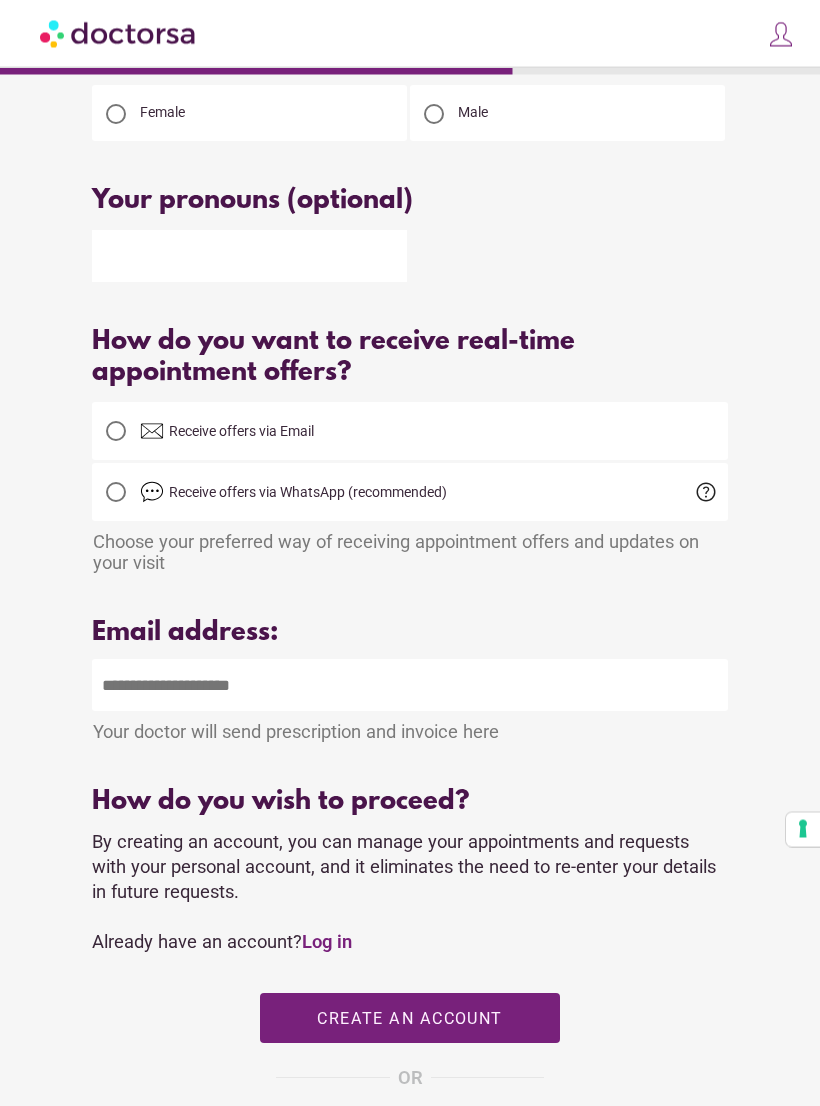 scroll, scrollTop: 309, scrollLeft: 0, axis: vertical 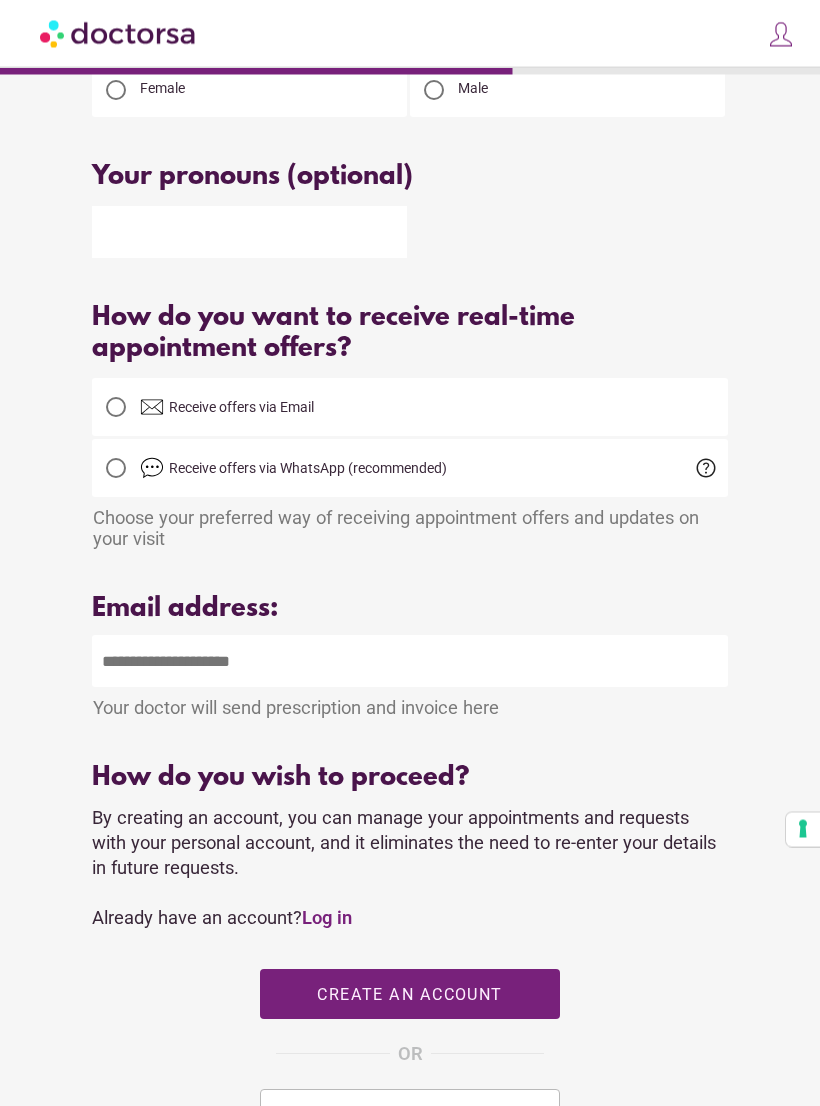 click at bounding box center [409, 662] 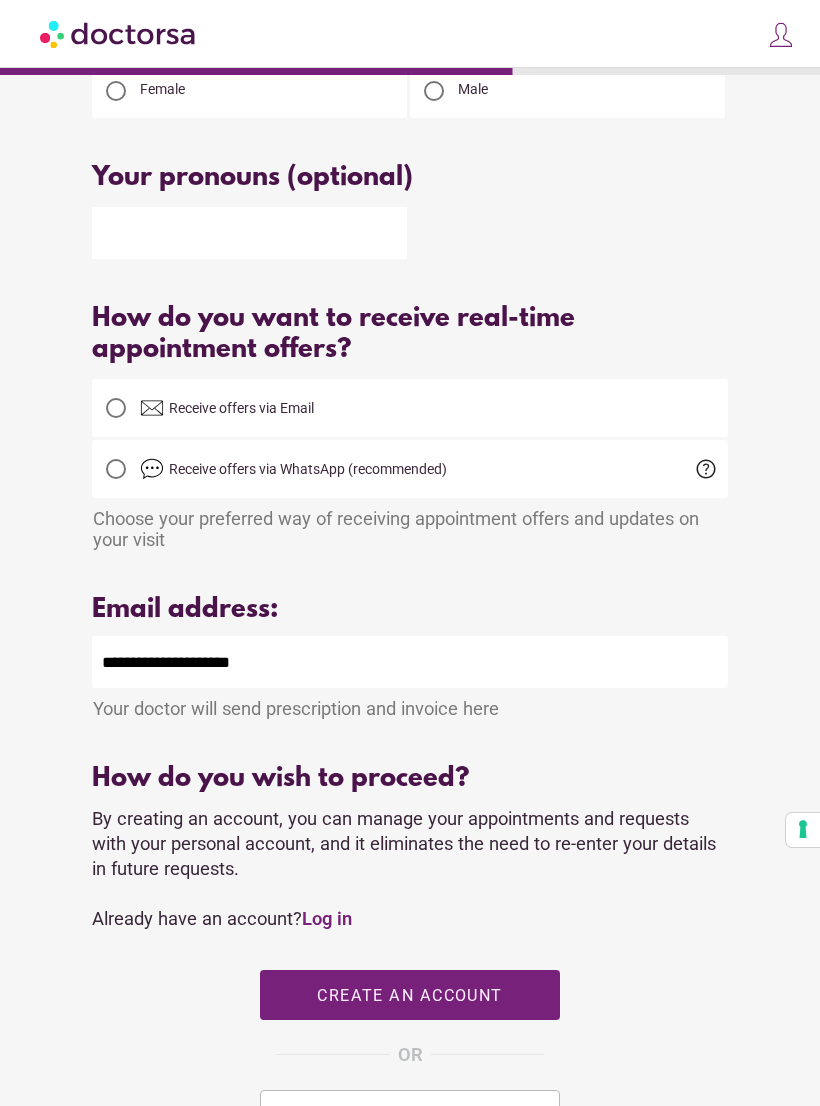 type on "**********" 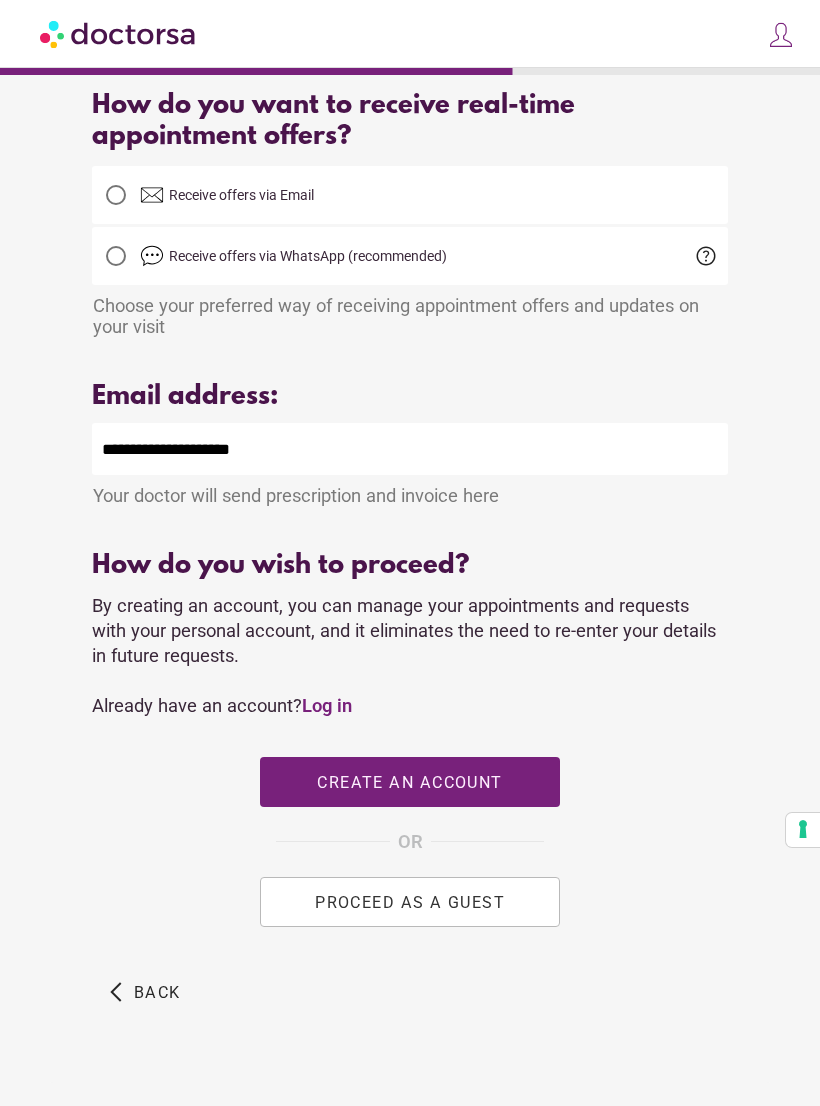 scroll, scrollTop: 526, scrollLeft: 0, axis: vertical 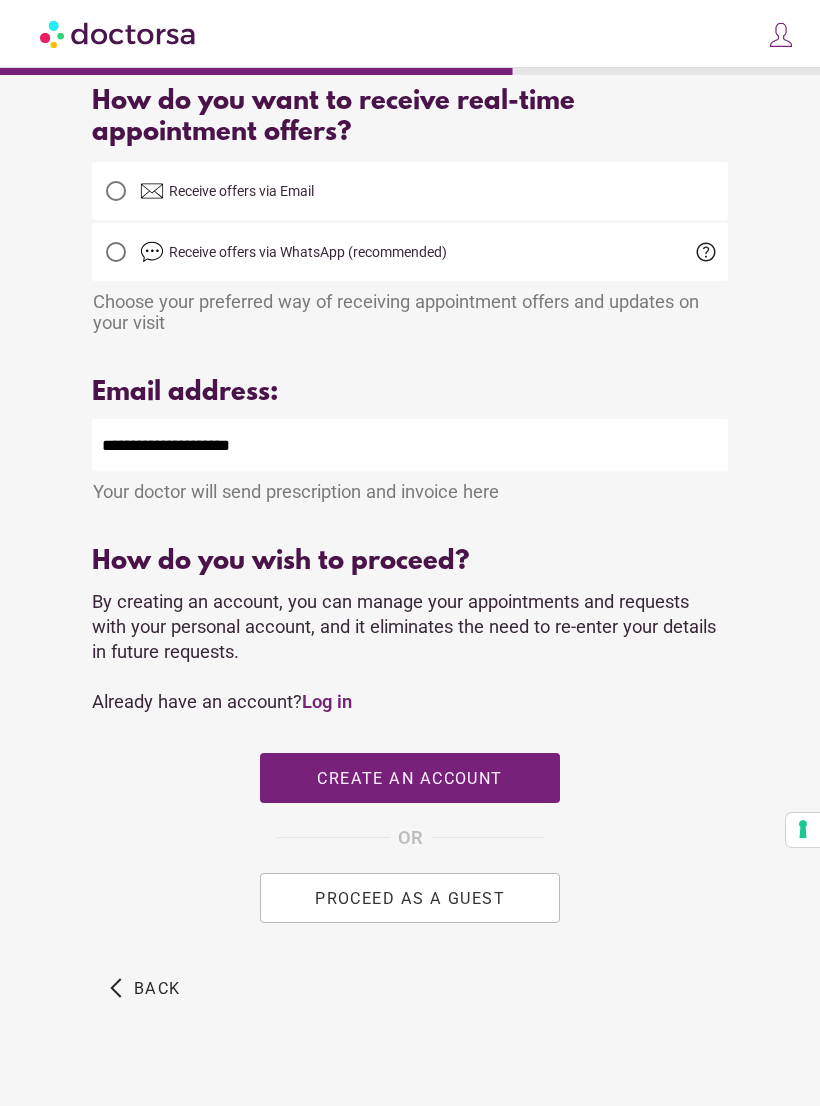 click on "PROCEED AS A GUEST" at bounding box center (410, 897) 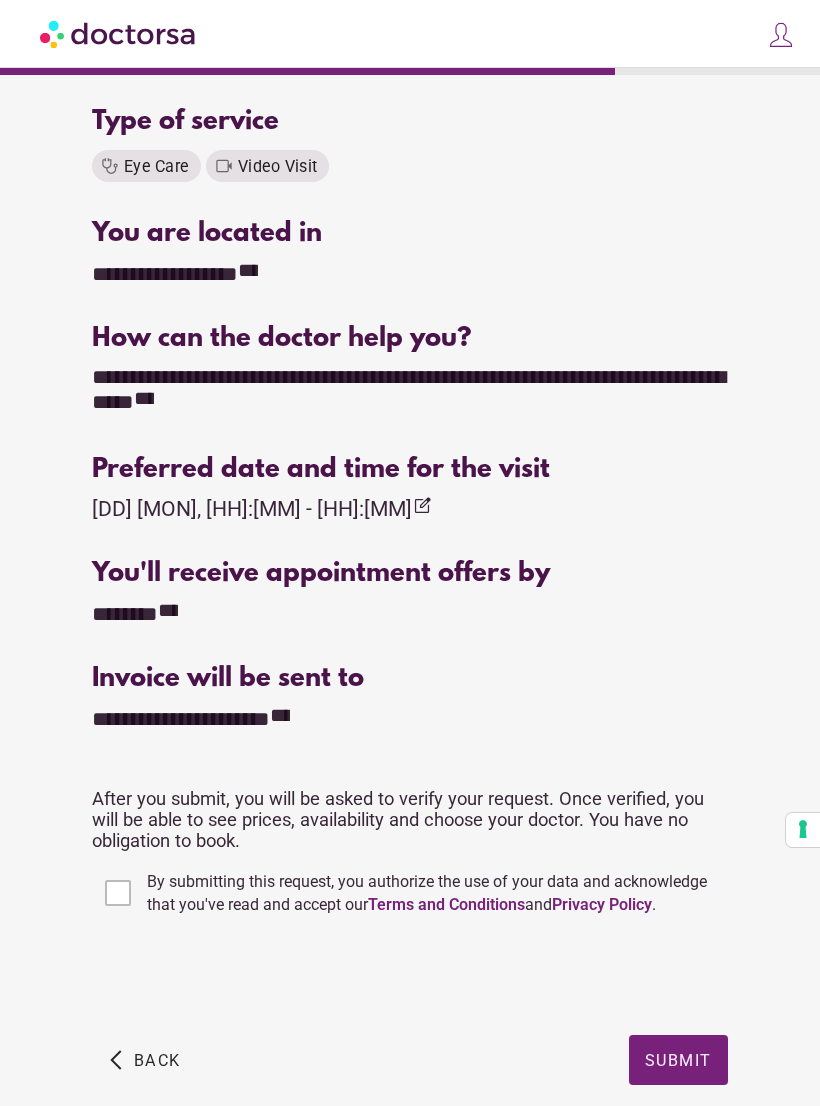 scroll, scrollTop: 472, scrollLeft: 0, axis: vertical 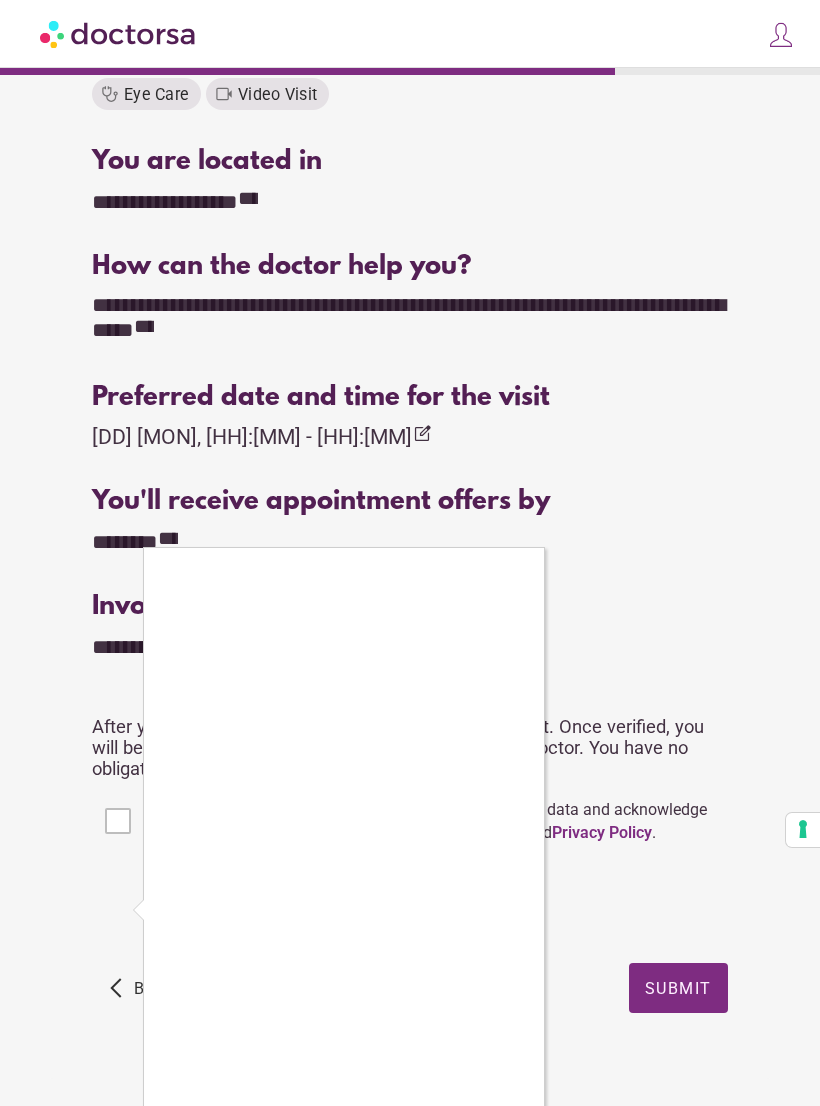 click at bounding box center [0, 0] 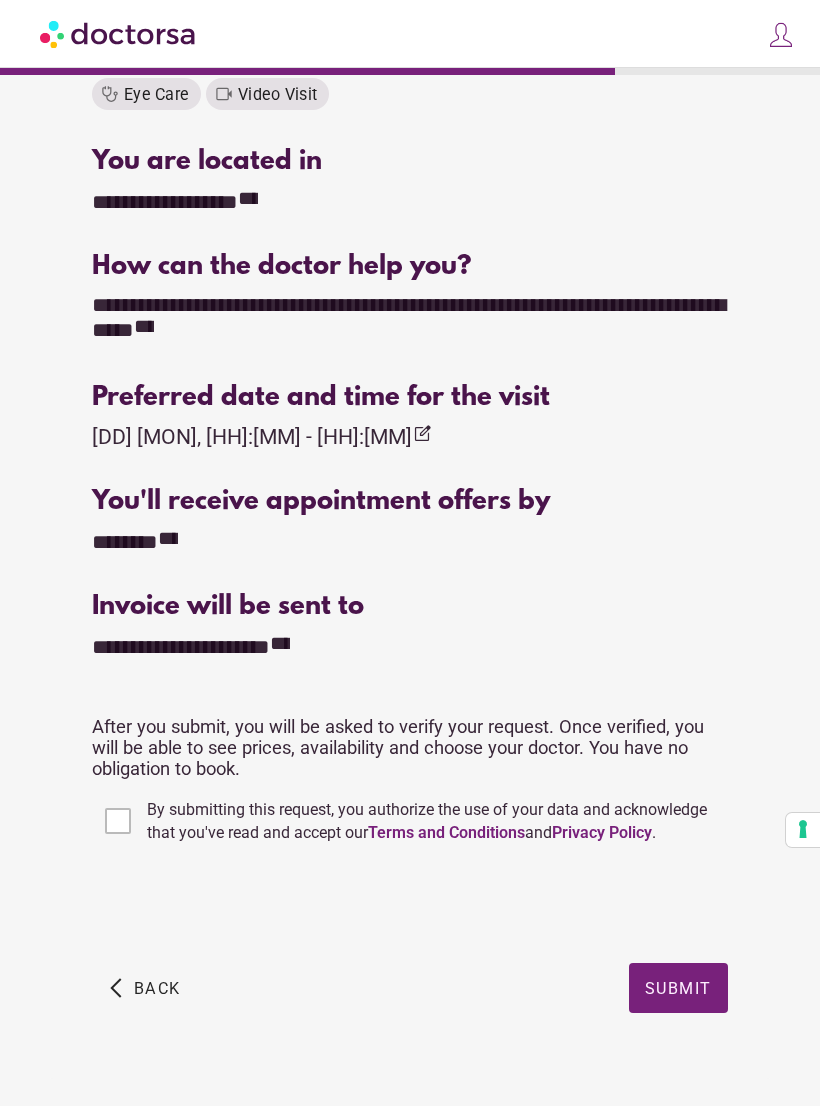 click on "Submit" at bounding box center [678, 987] 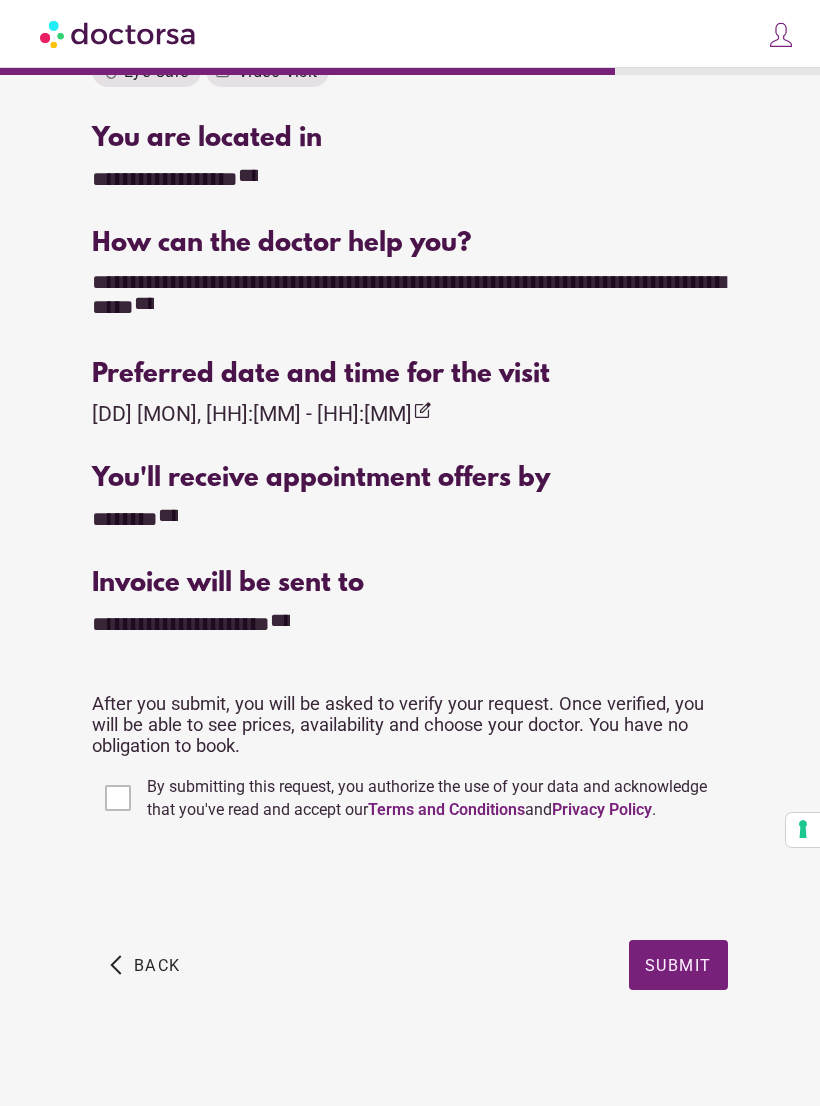 click on "Submit" at bounding box center (678, 964) 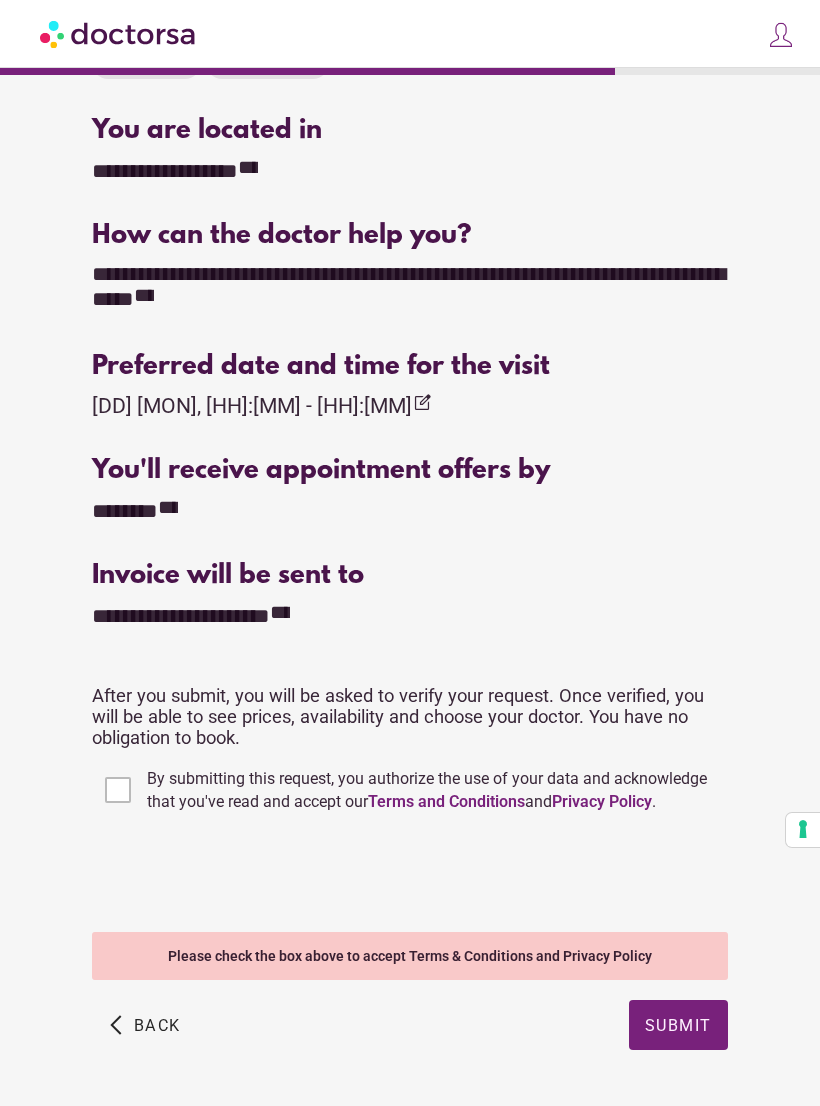 click on "Submit" at bounding box center [678, 1024] 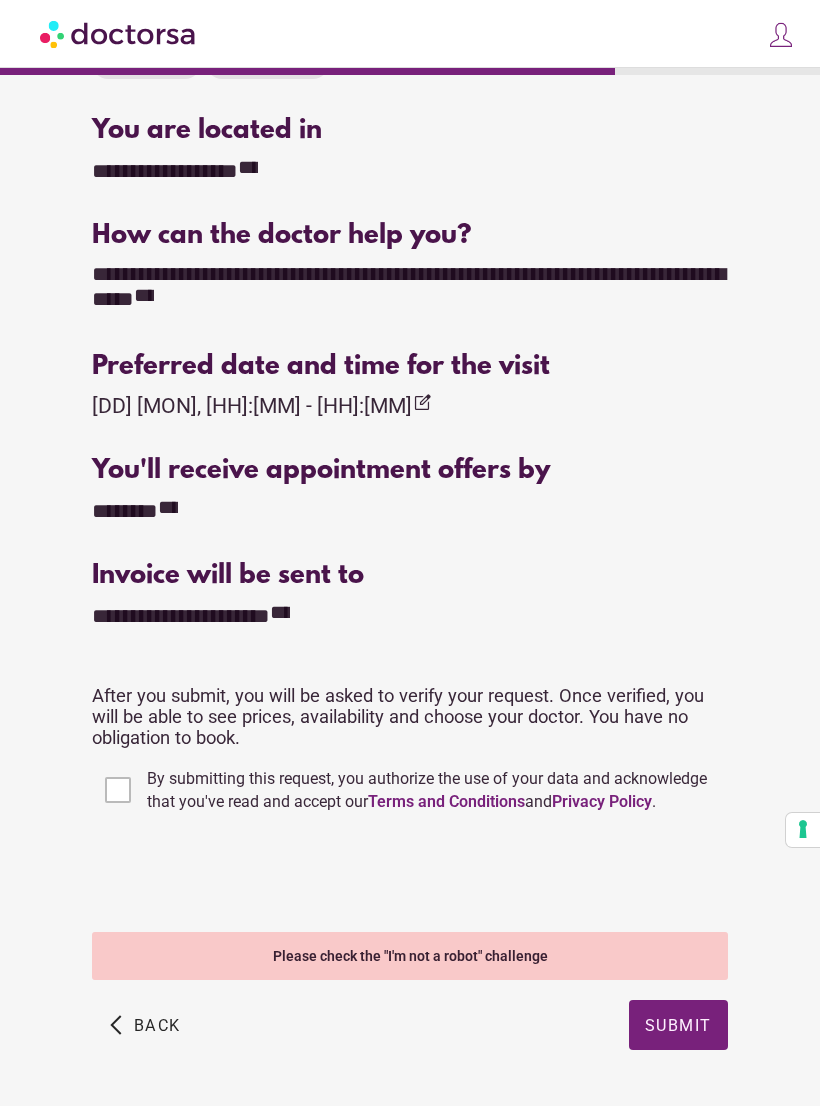 click at bounding box center [678, 1025] 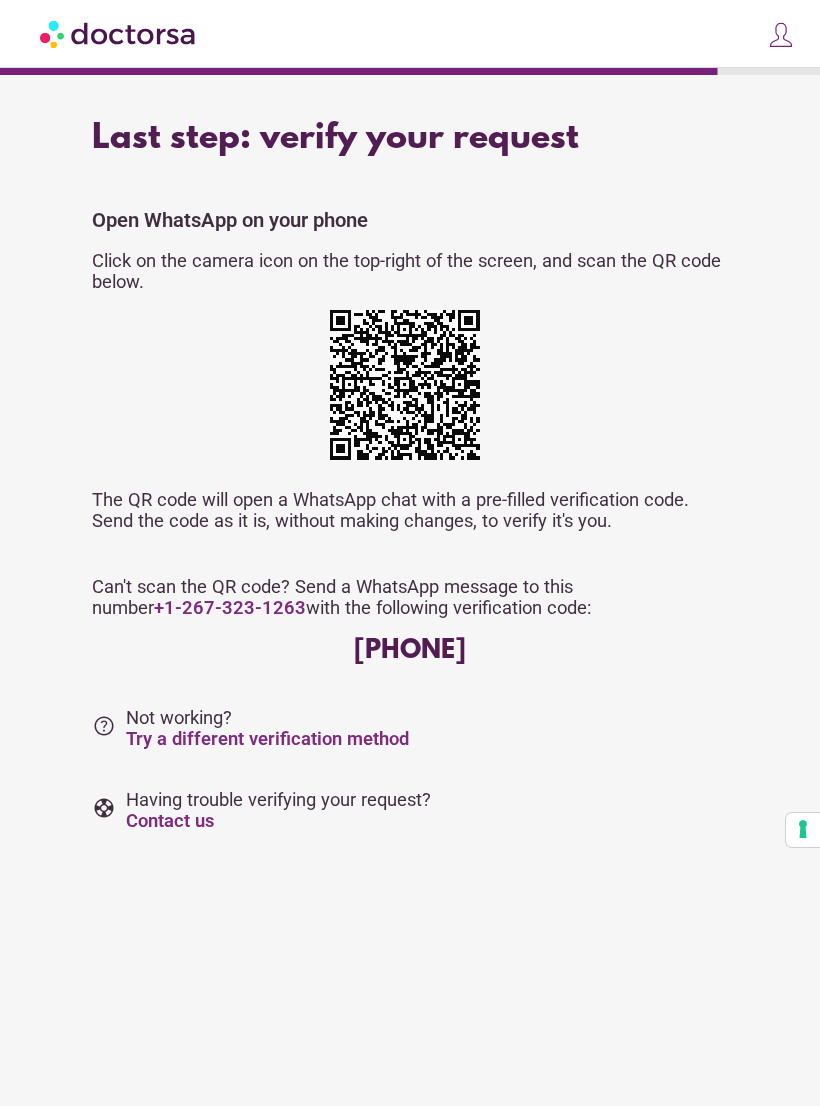 scroll, scrollTop: 0, scrollLeft: 0, axis: both 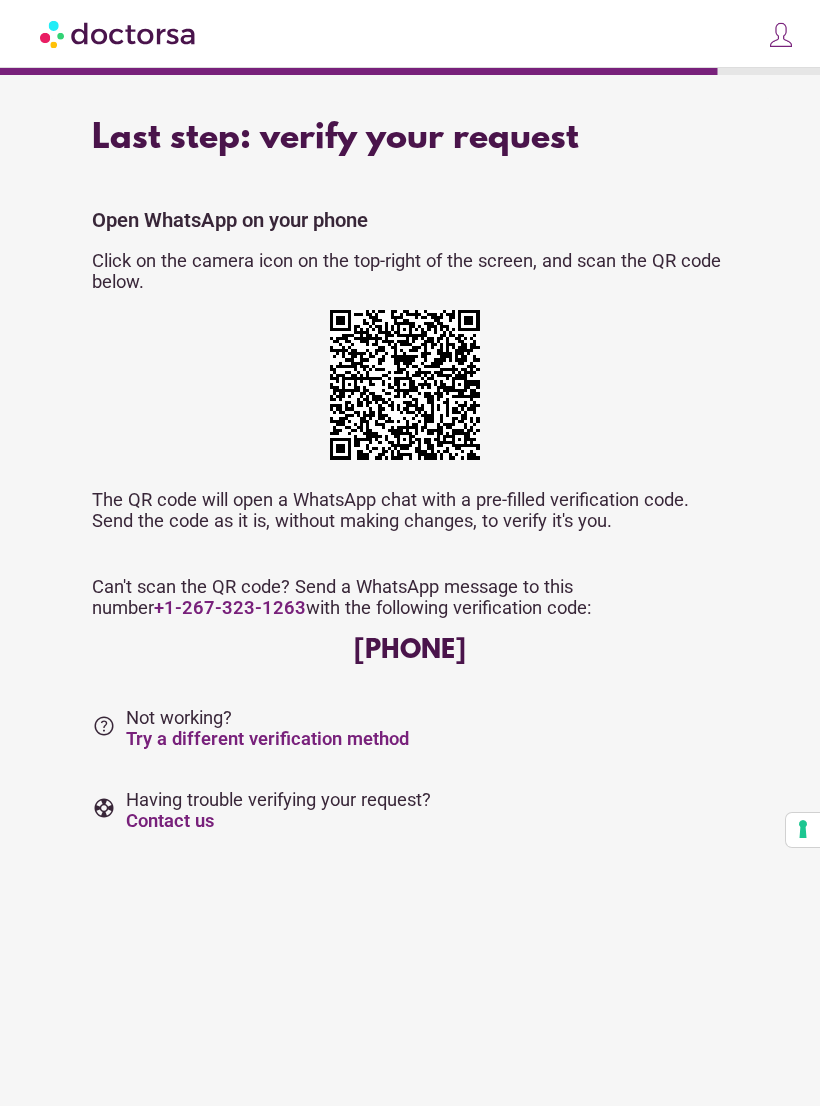 click on "Try a different verification method" at bounding box center (267, 738) 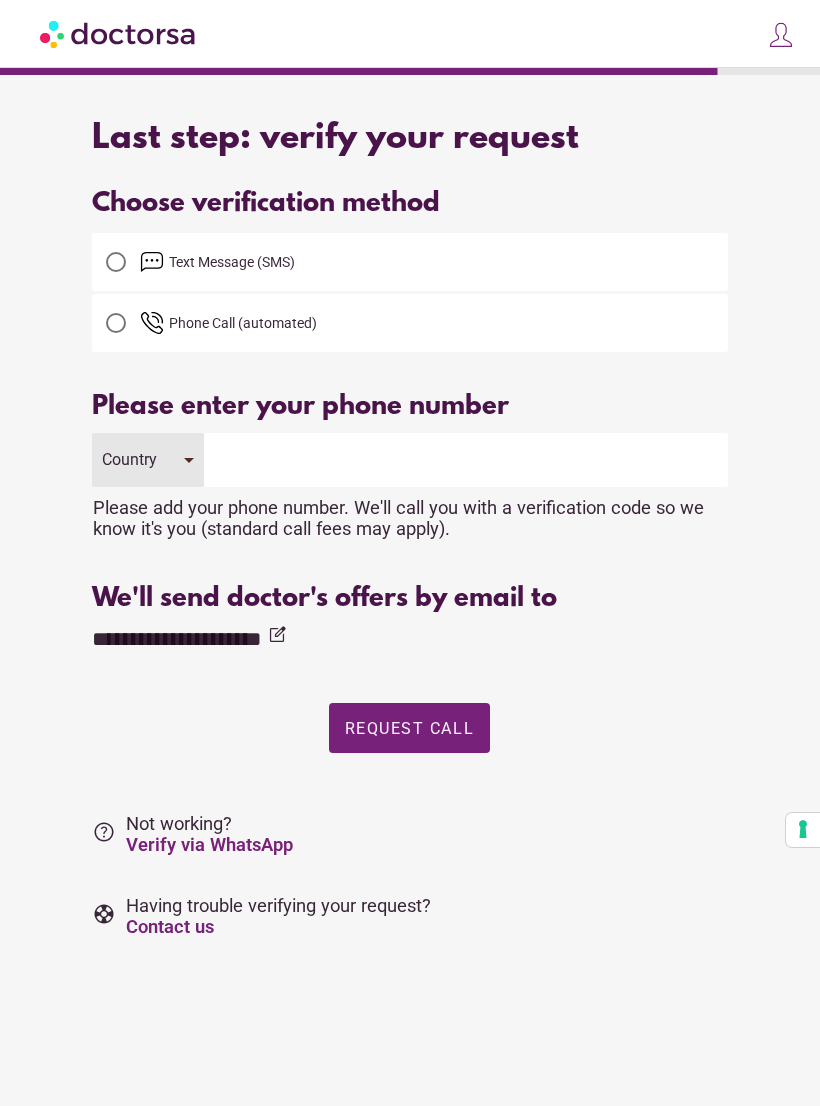 click on "Text Message (SMS)" at bounding box center [386, 262] 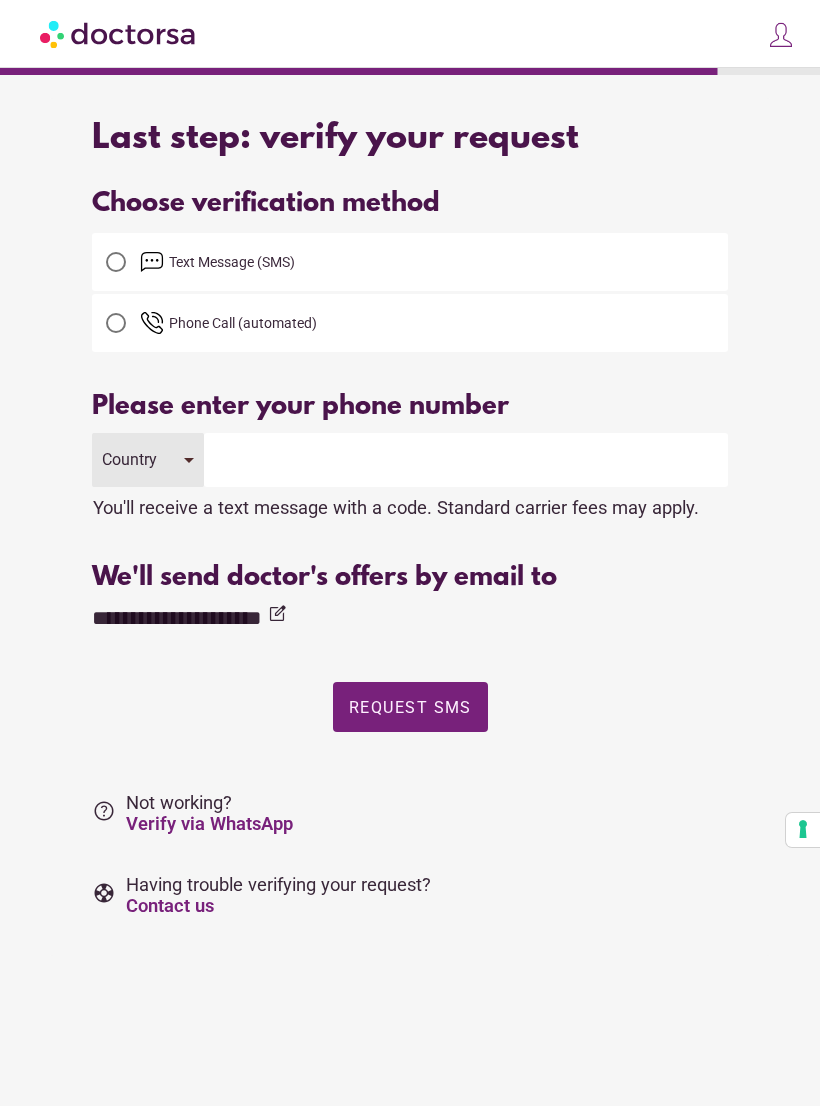 click at bounding box center [466, 460] 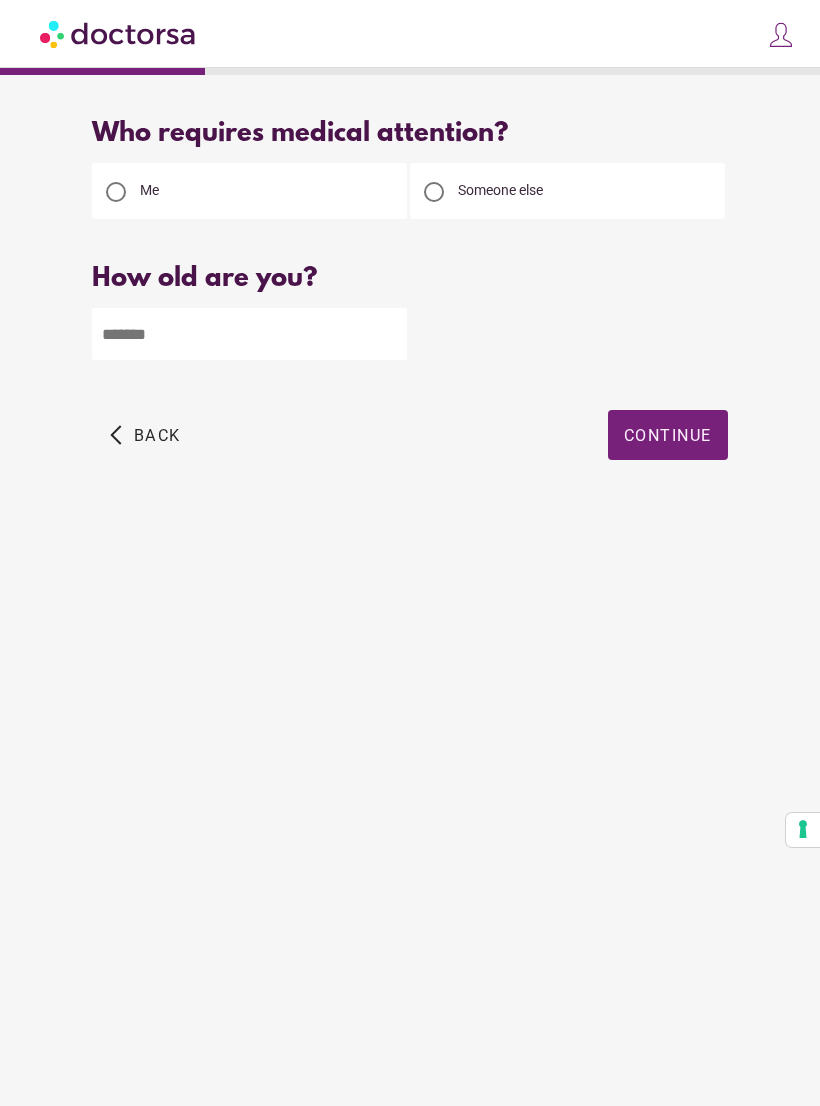 scroll, scrollTop: 0, scrollLeft: 0, axis: both 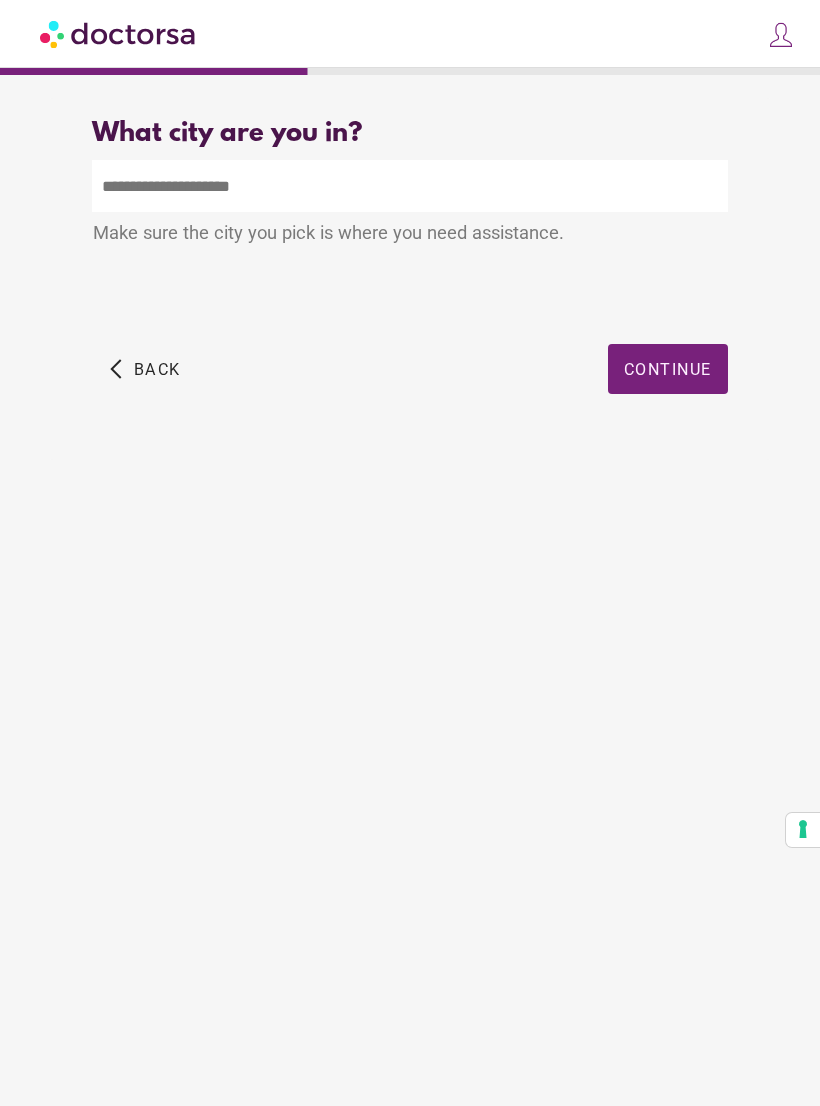 click at bounding box center [409, 186] 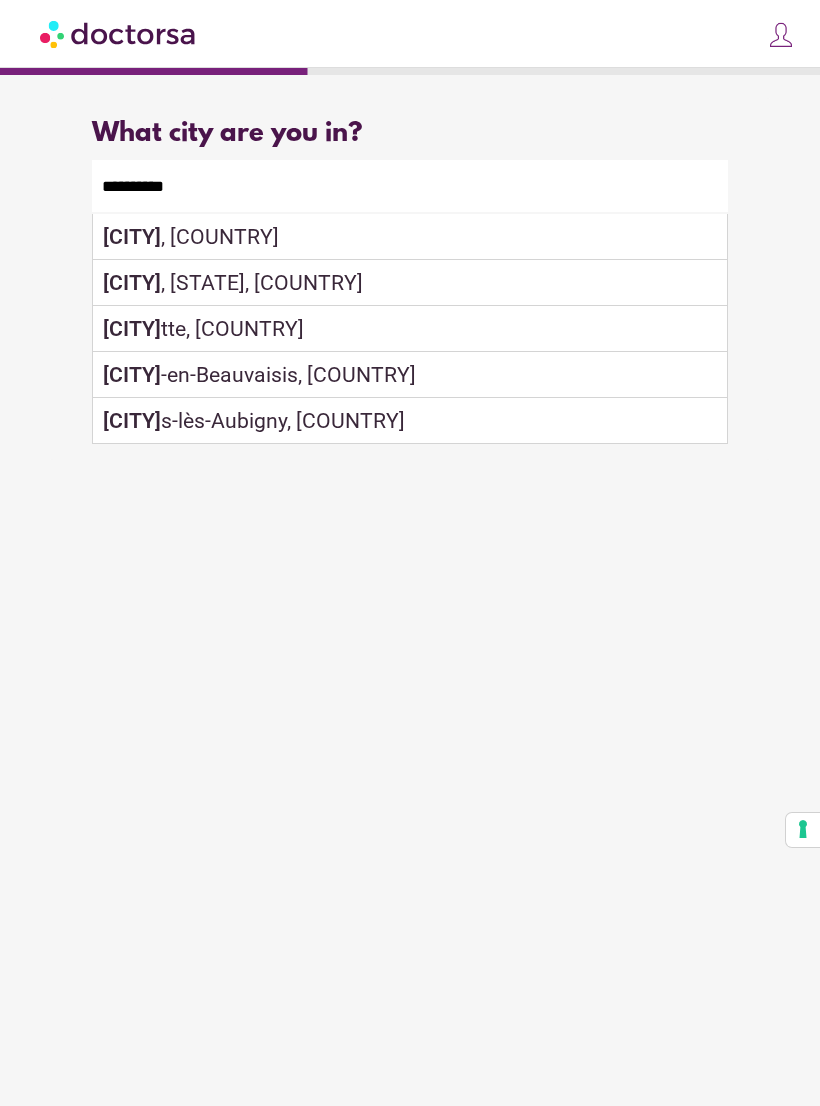 click on "[CITY] -en-Beauvaisis, [COUNTRY]" at bounding box center (409, 375) 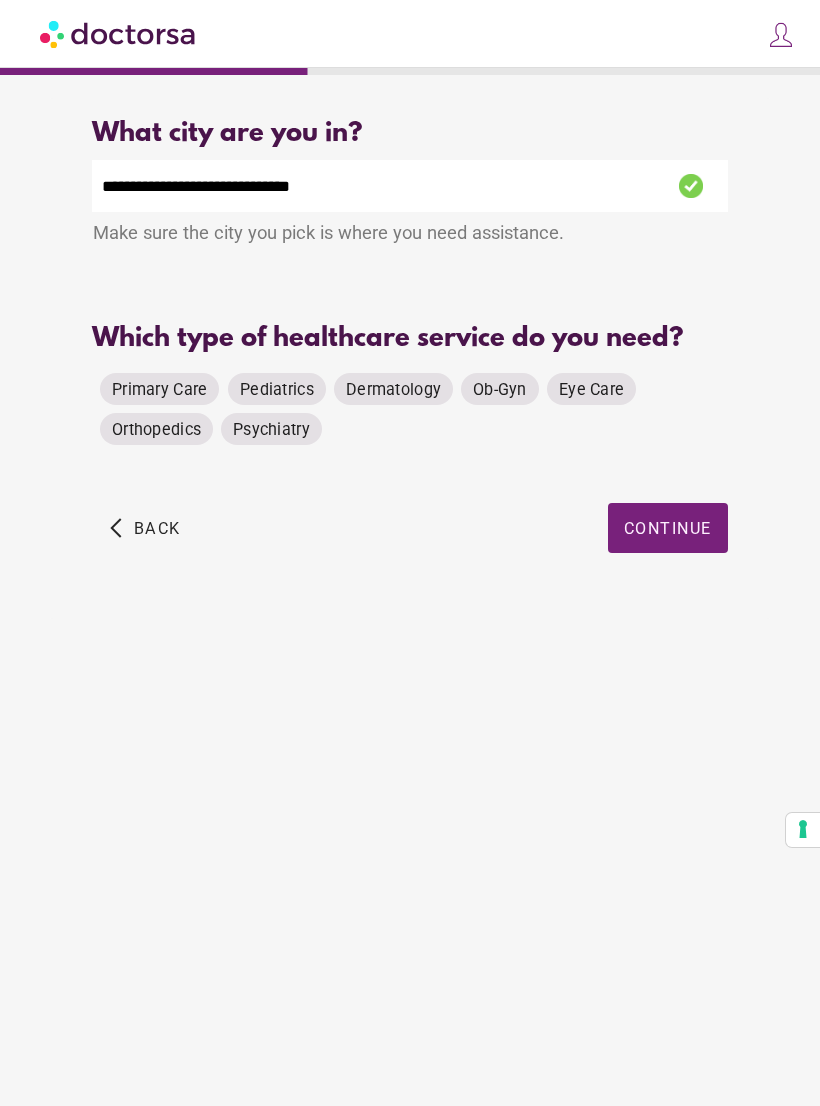 click on "**********" at bounding box center (409, 186) 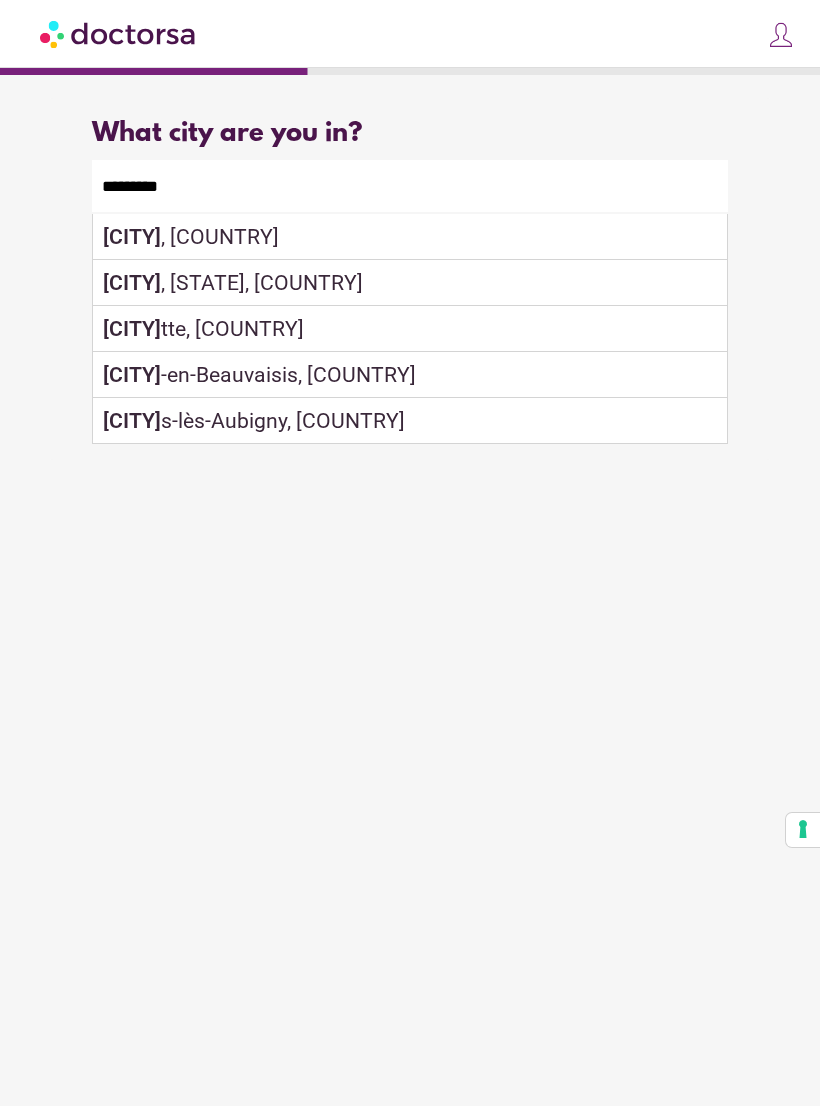type on "*********" 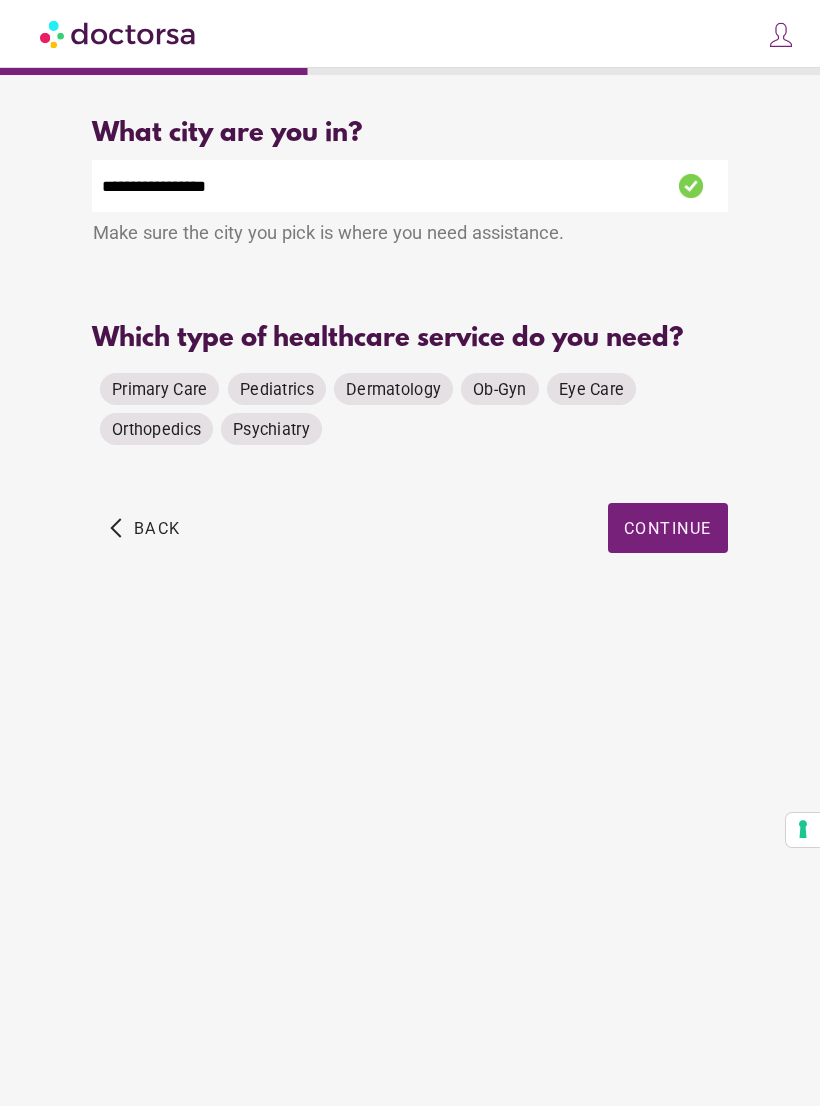 click on "Primary Care" at bounding box center (159, 389) 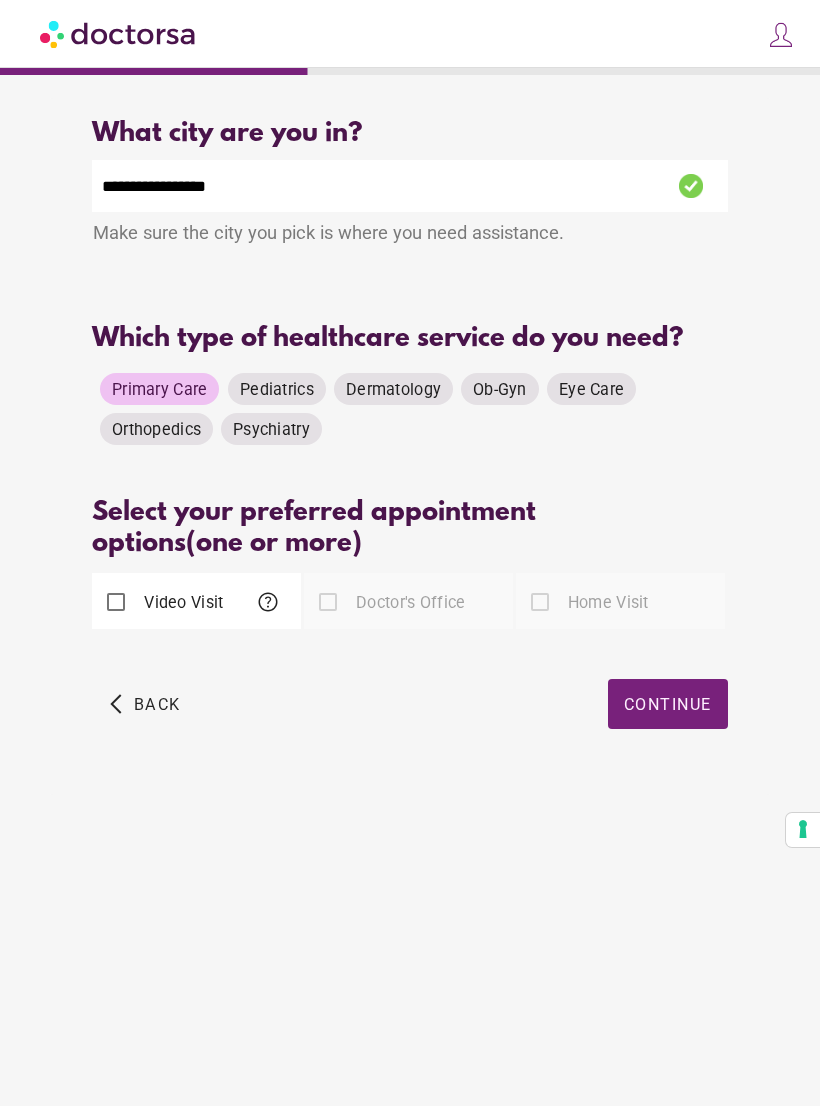 click on "Video Visit" at bounding box center (181, 602) 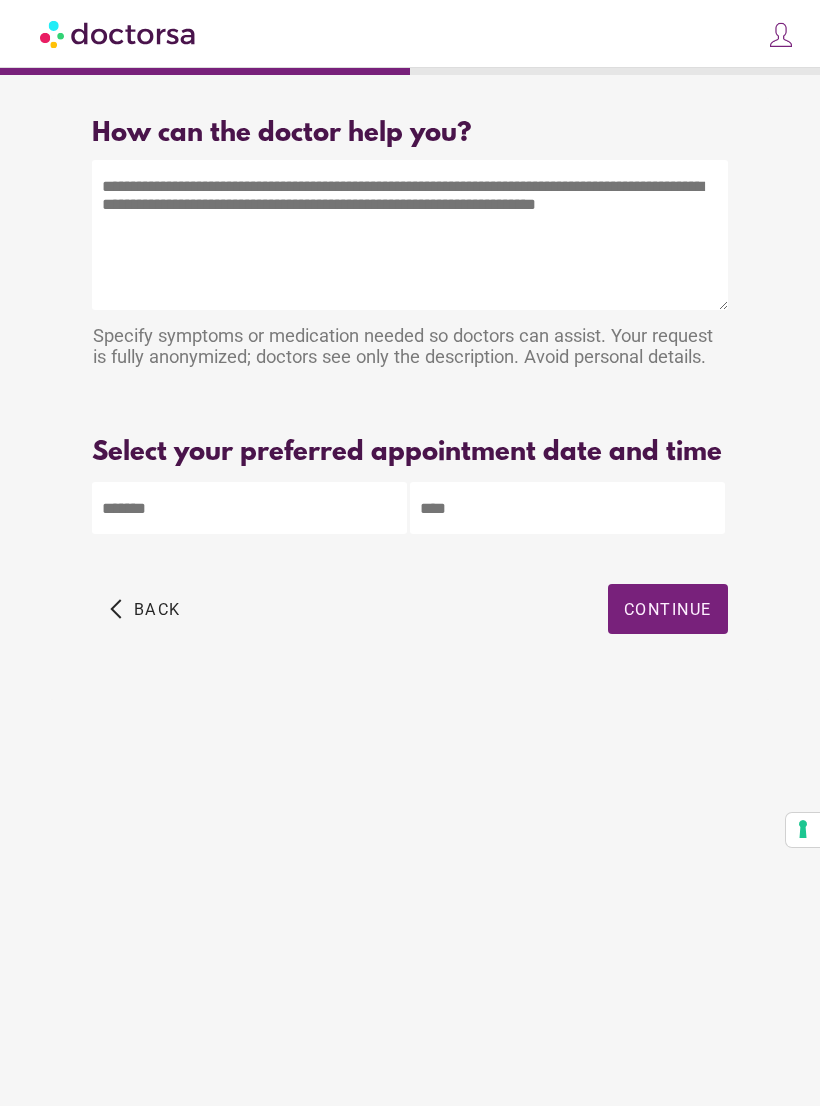 click at bounding box center [409, 235] 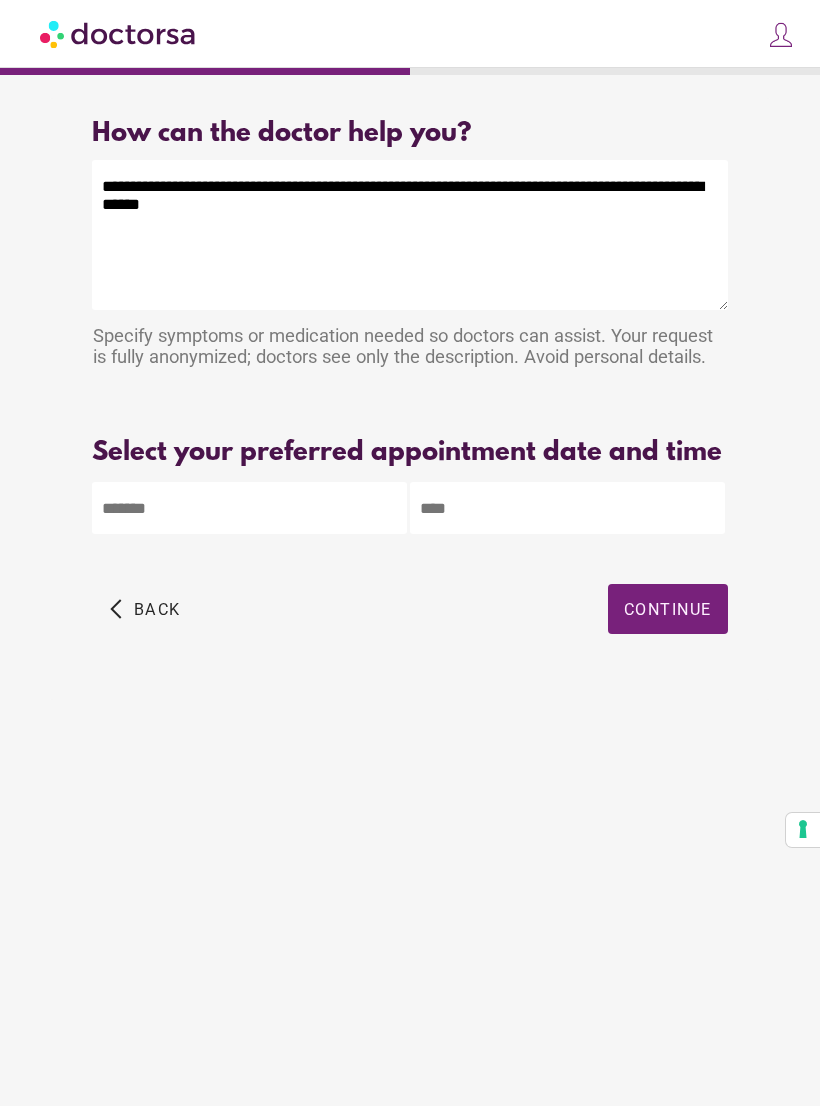 type on "**********" 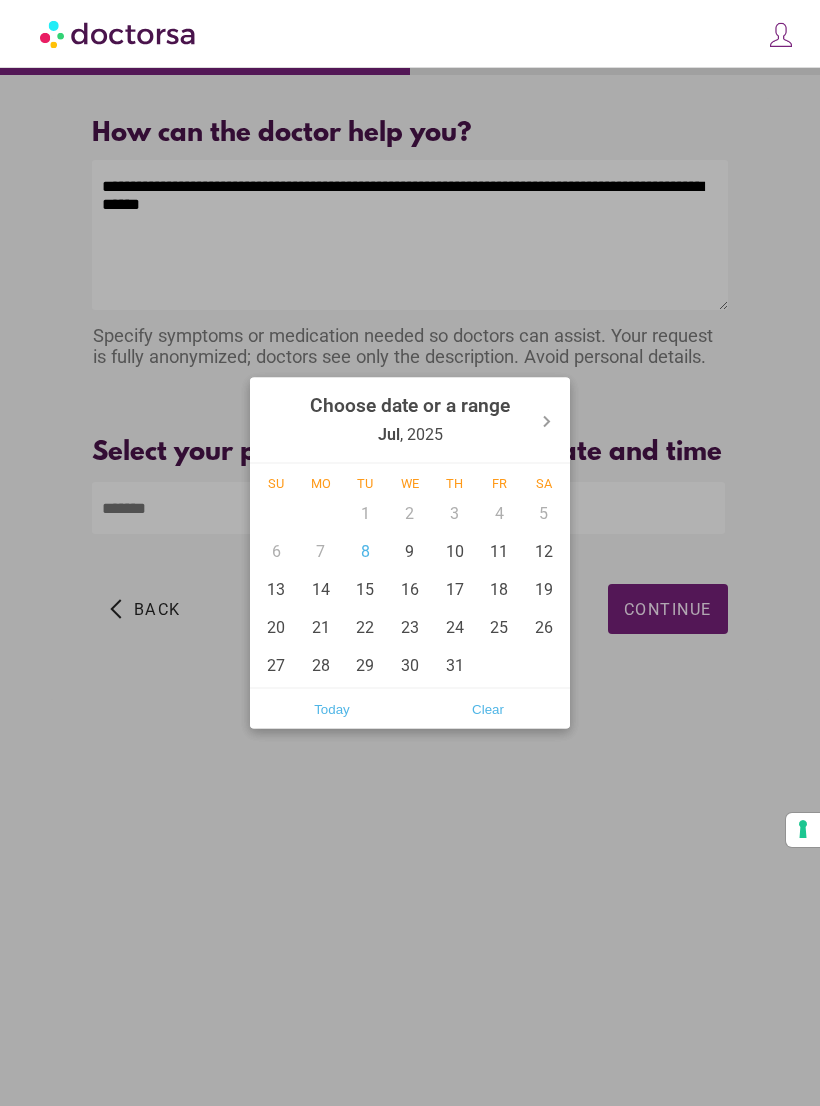 click on "Today" at bounding box center [332, 709] 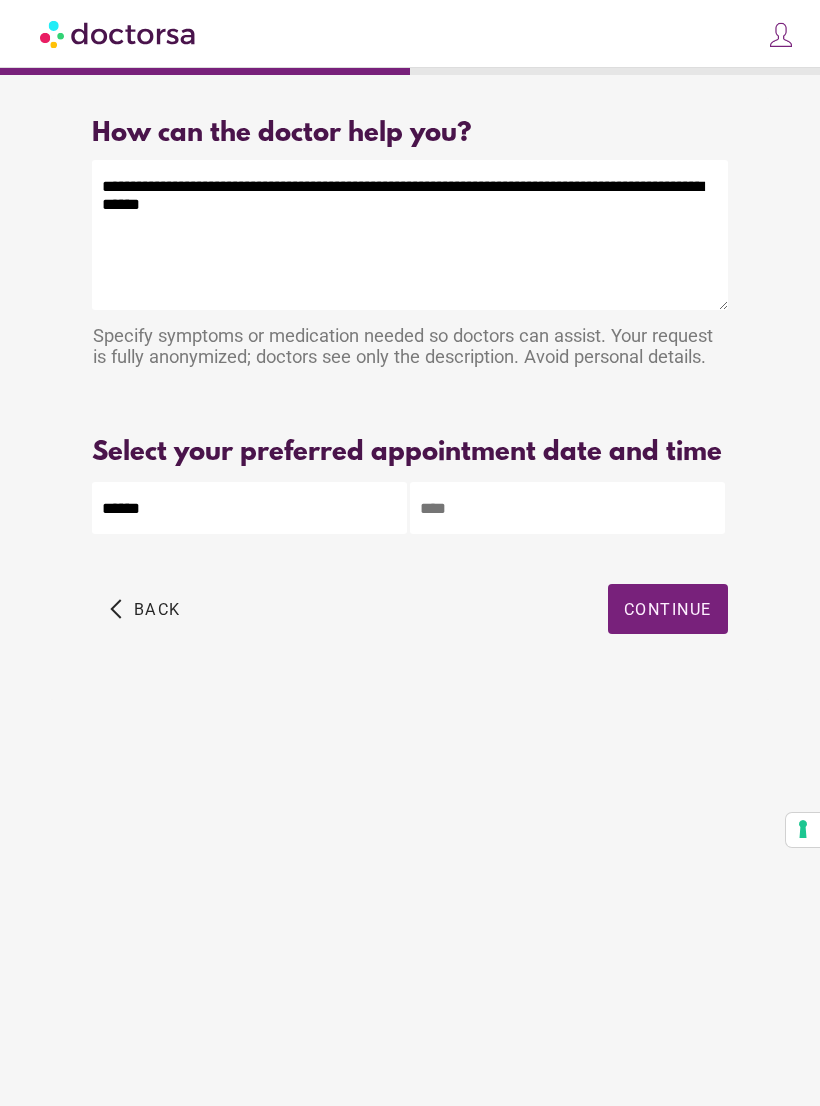 click at bounding box center (567, 508) 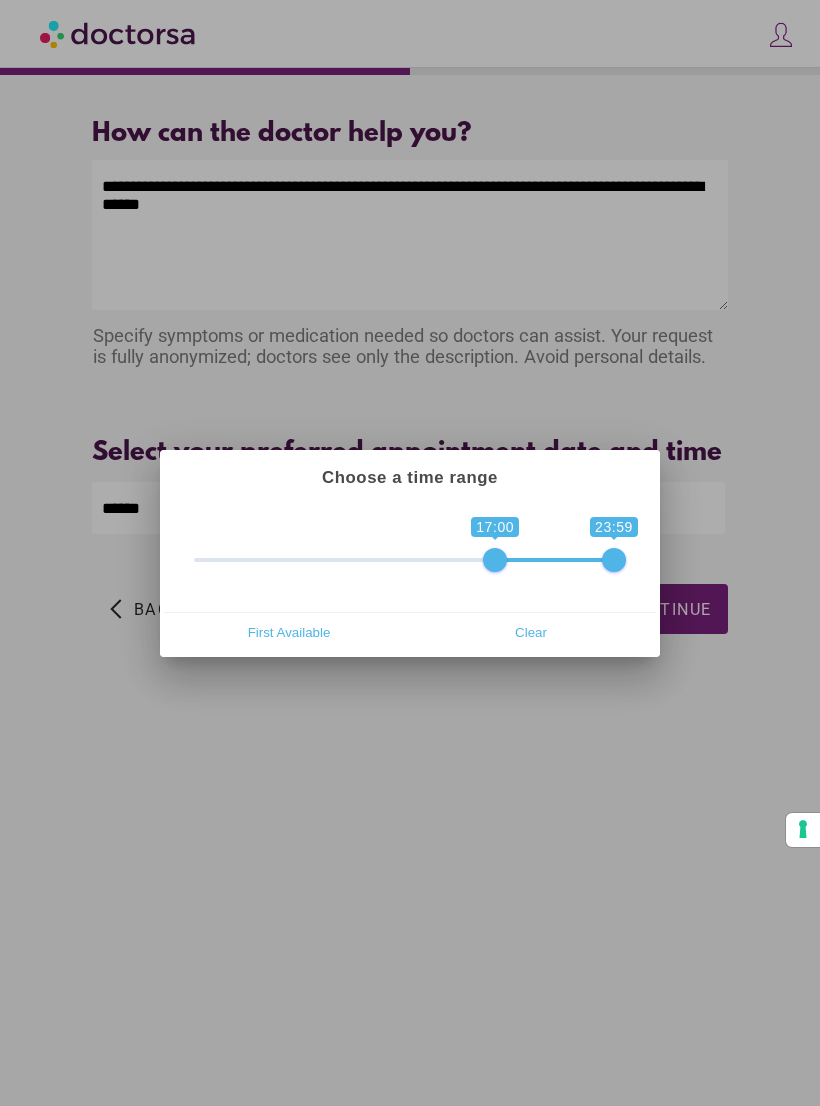 click on "First Available" at bounding box center [289, 633] 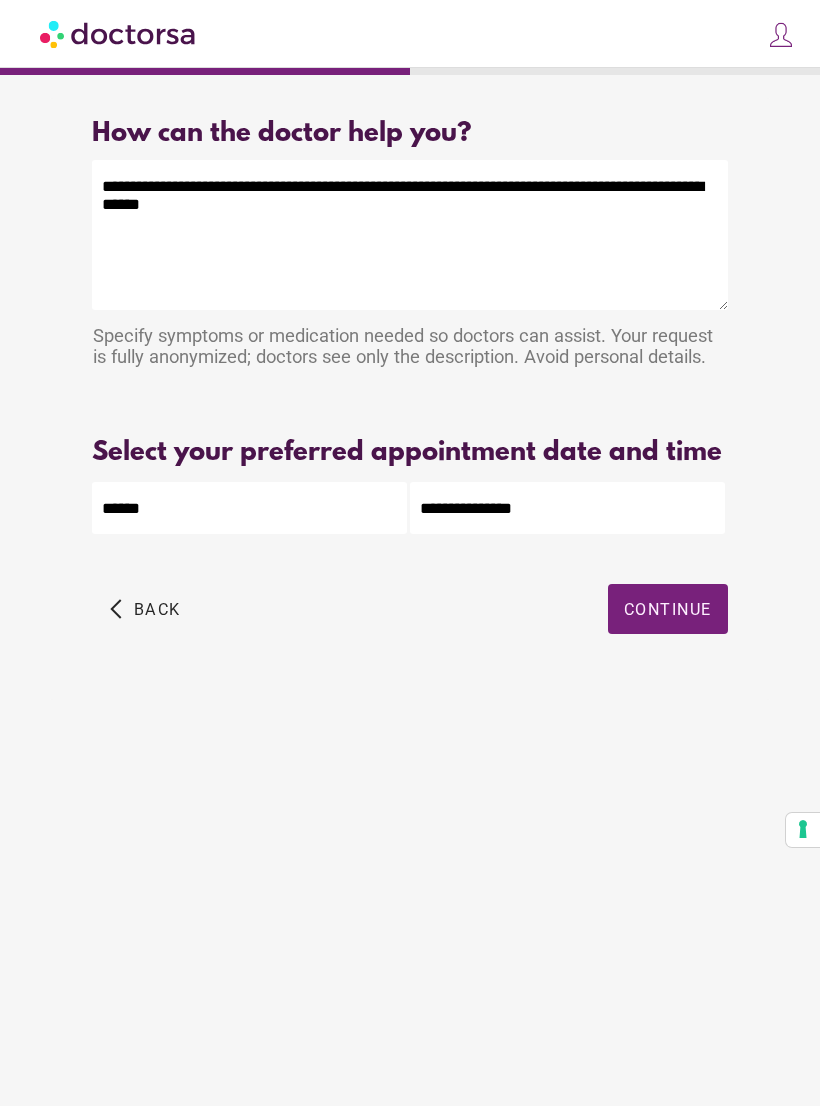 click on "**********" at bounding box center (567, 508) 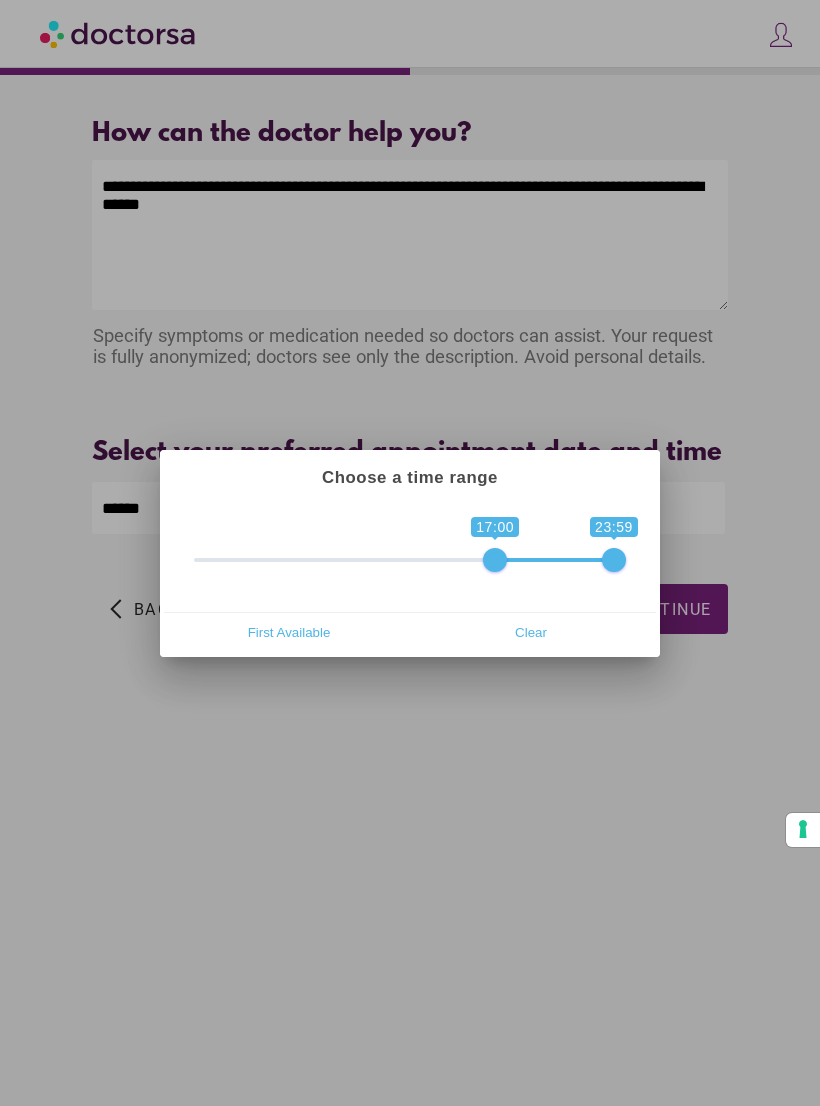 click at bounding box center (410, 553) 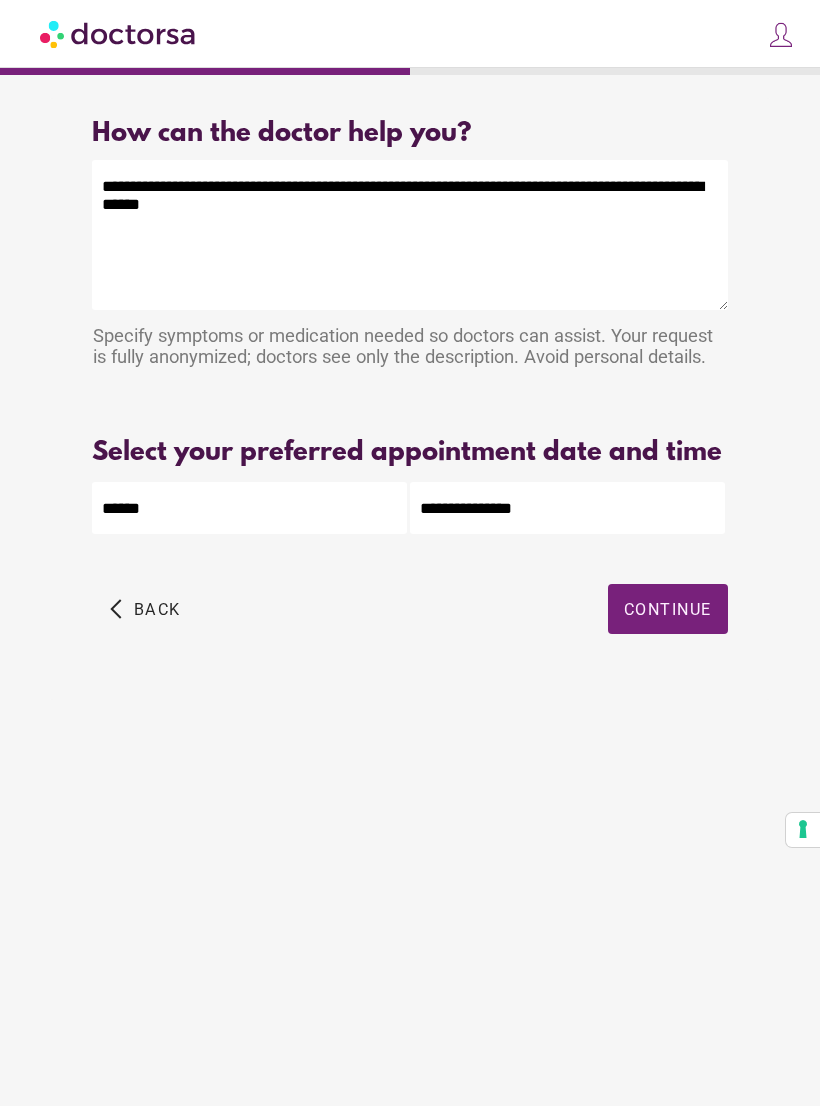click on "**********" at bounding box center (567, 508) 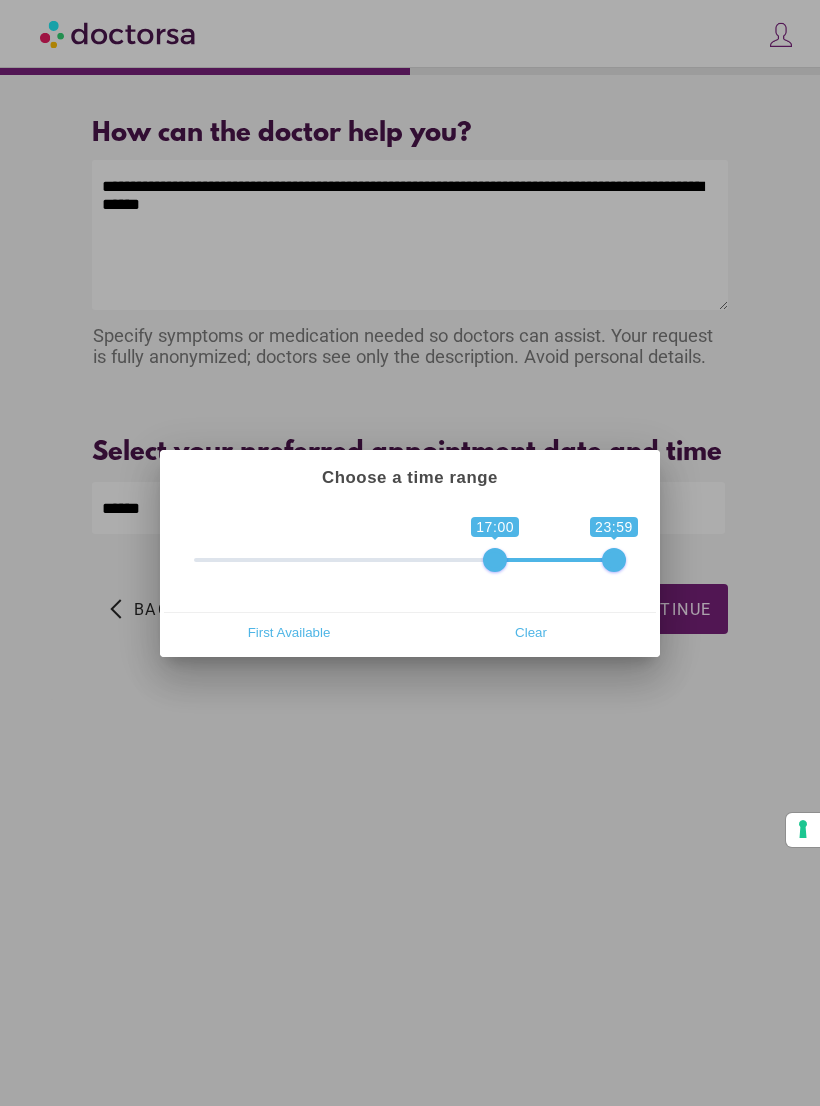click at bounding box center [410, 553] 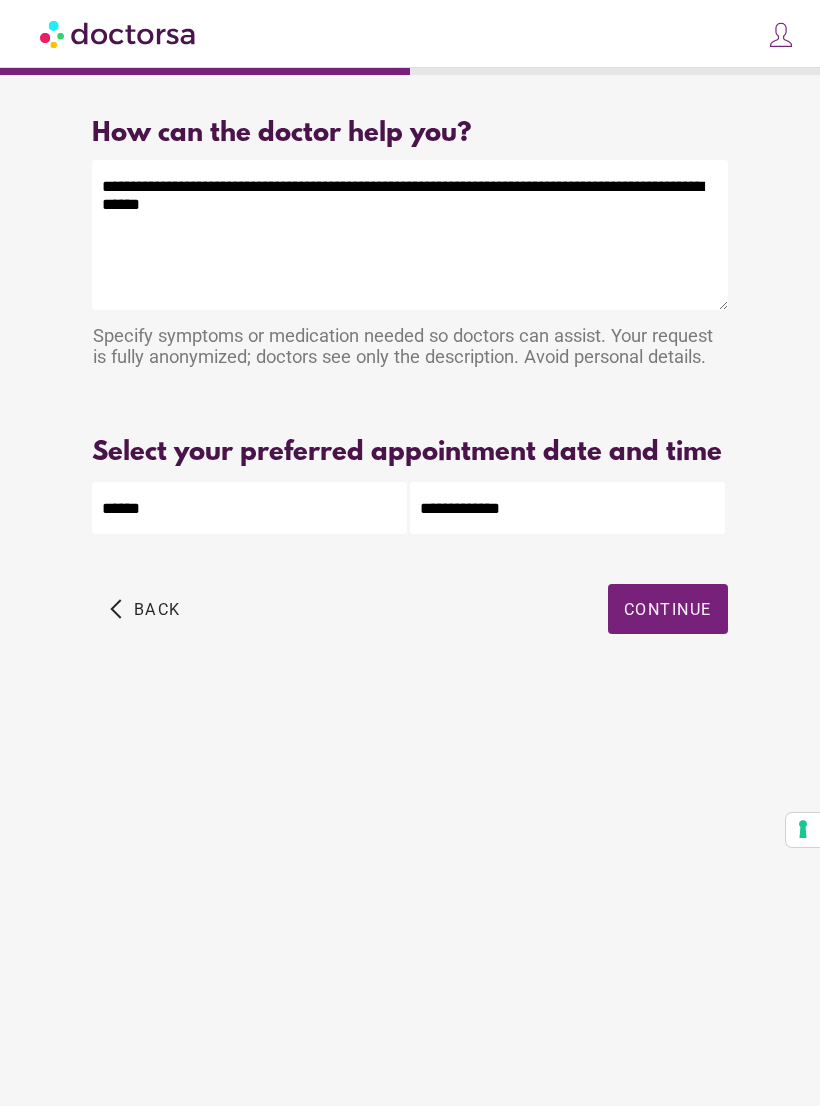 click on "Continue" at bounding box center (668, 609) 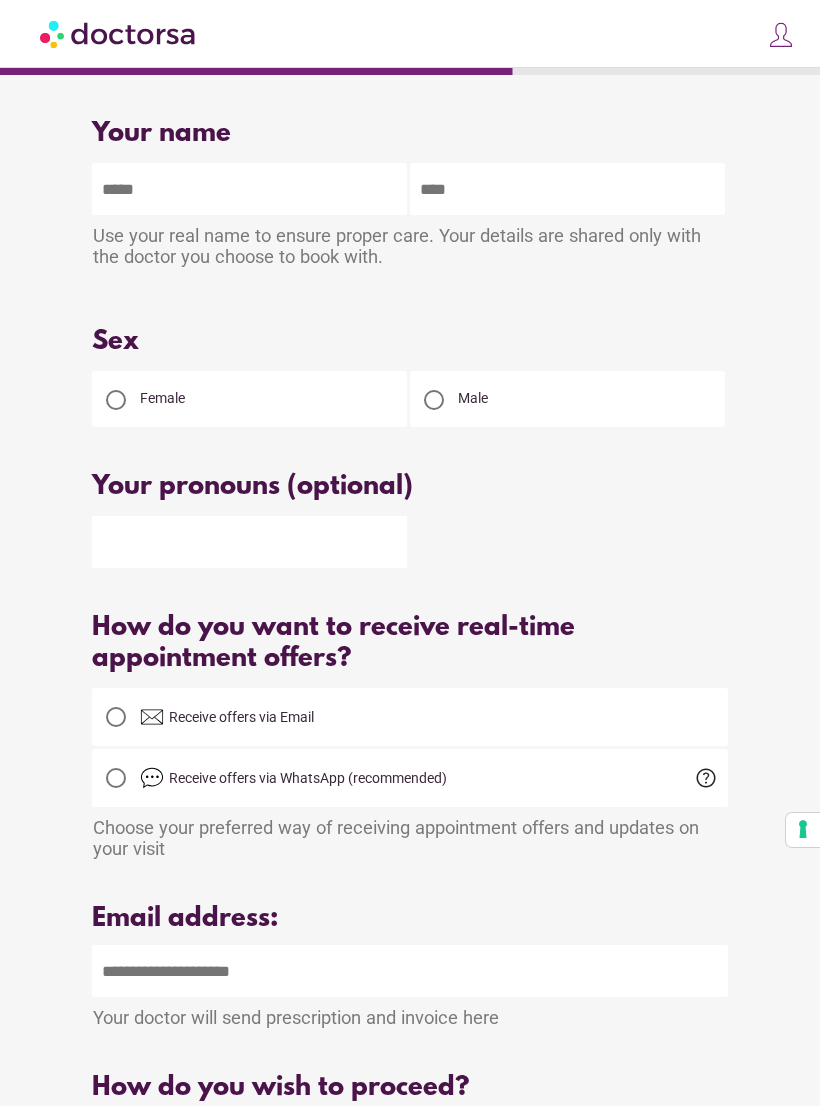 click at bounding box center [249, 189] 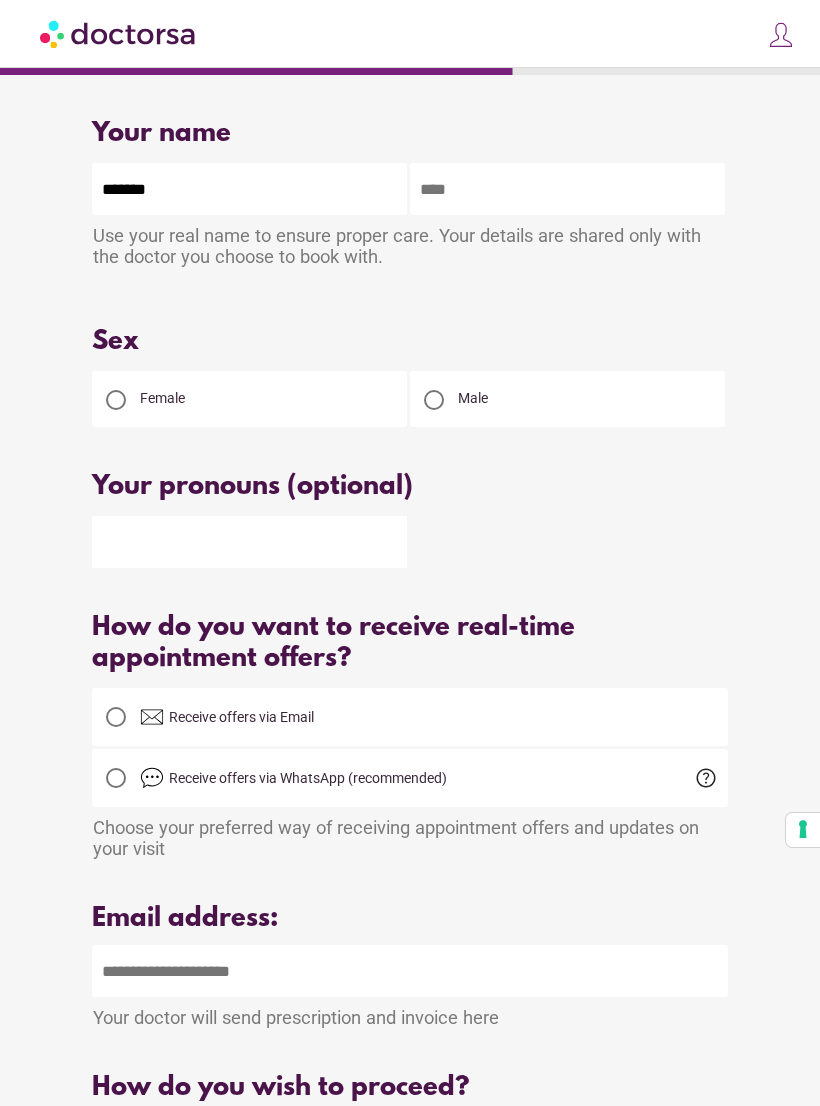 type on "*******" 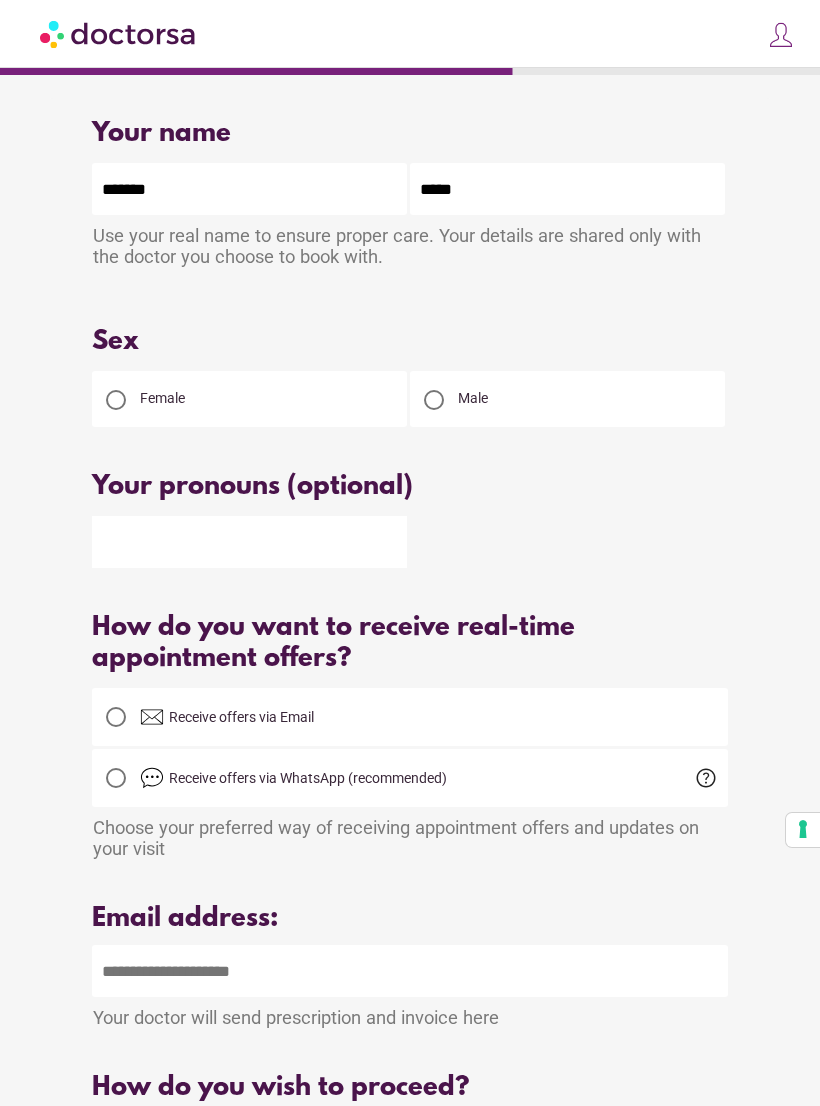 type on "*****" 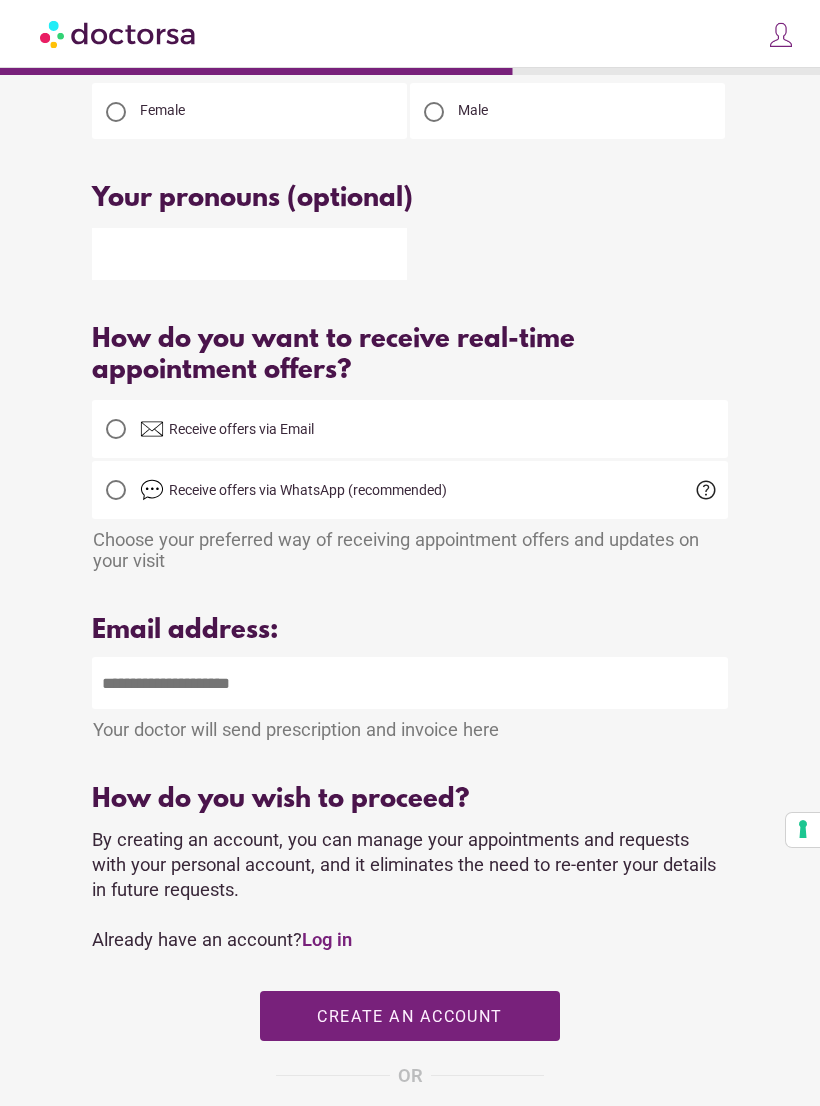 scroll, scrollTop: 304, scrollLeft: 0, axis: vertical 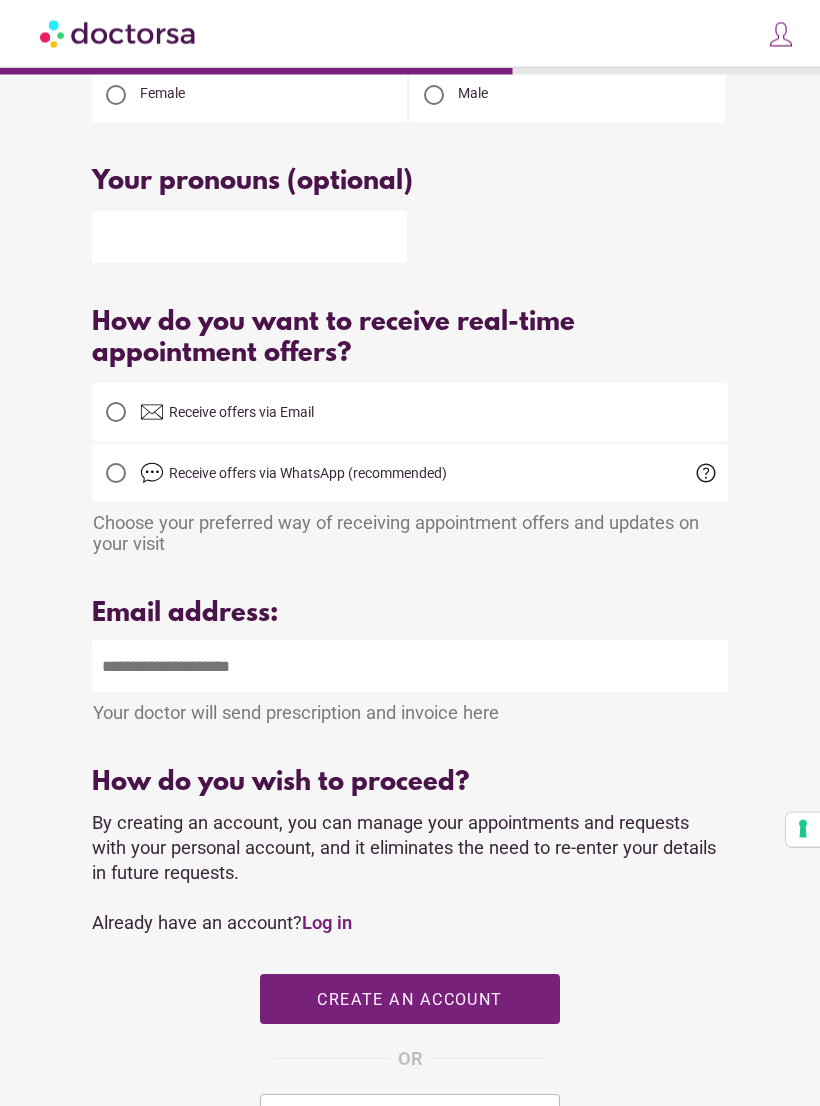 click at bounding box center (409, 667) 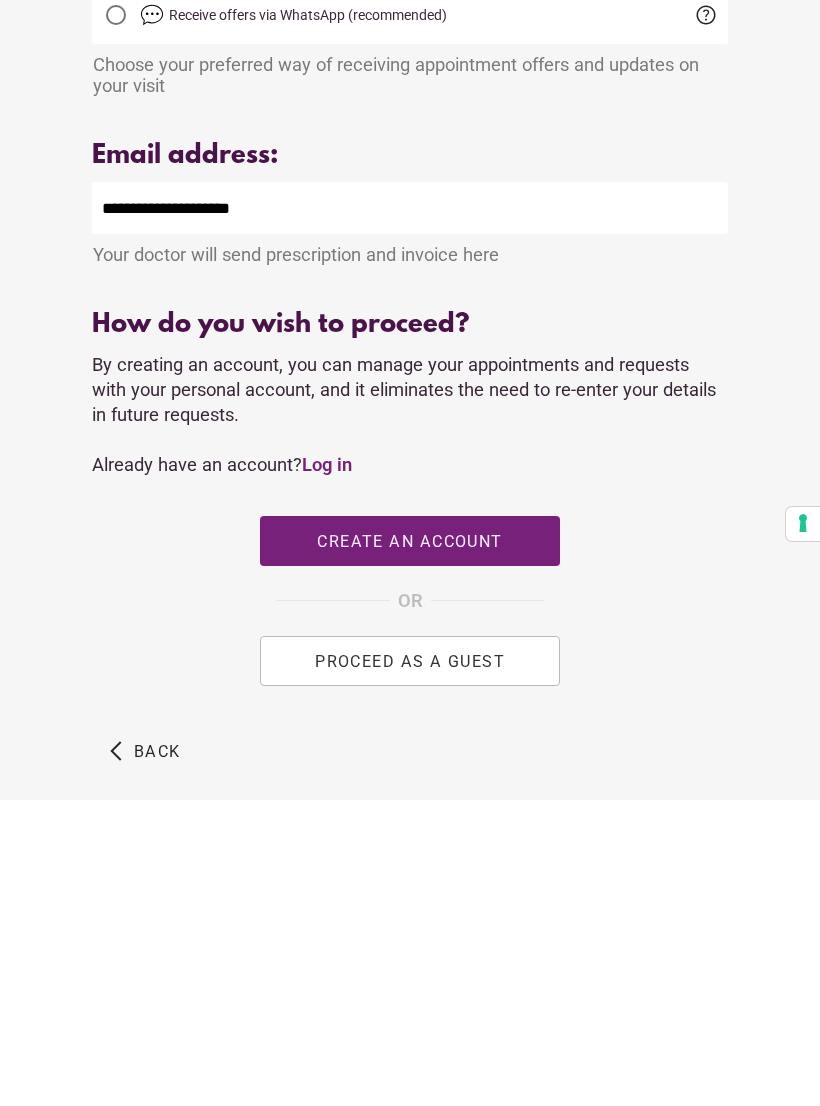scroll, scrollTop: 459, scrollLeft: 0, axis: vertical 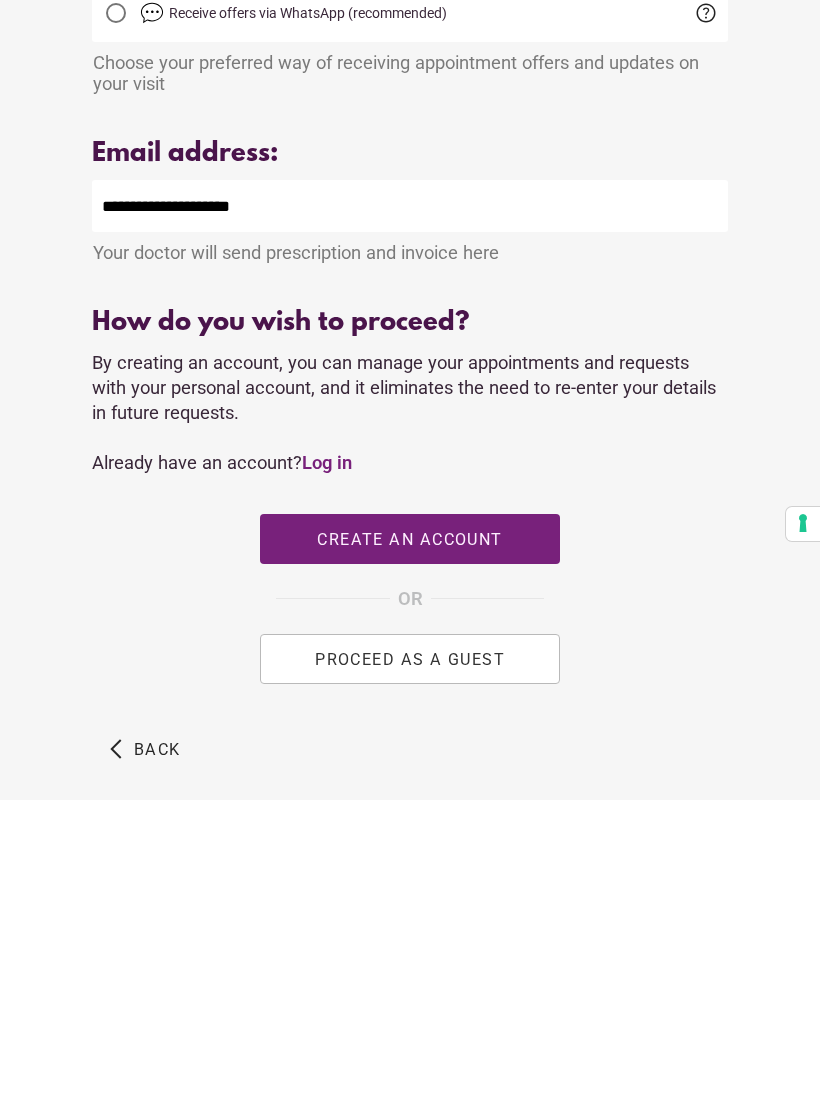 click on "PROCEED AS A GUEST" at bounding box center [410, 965] 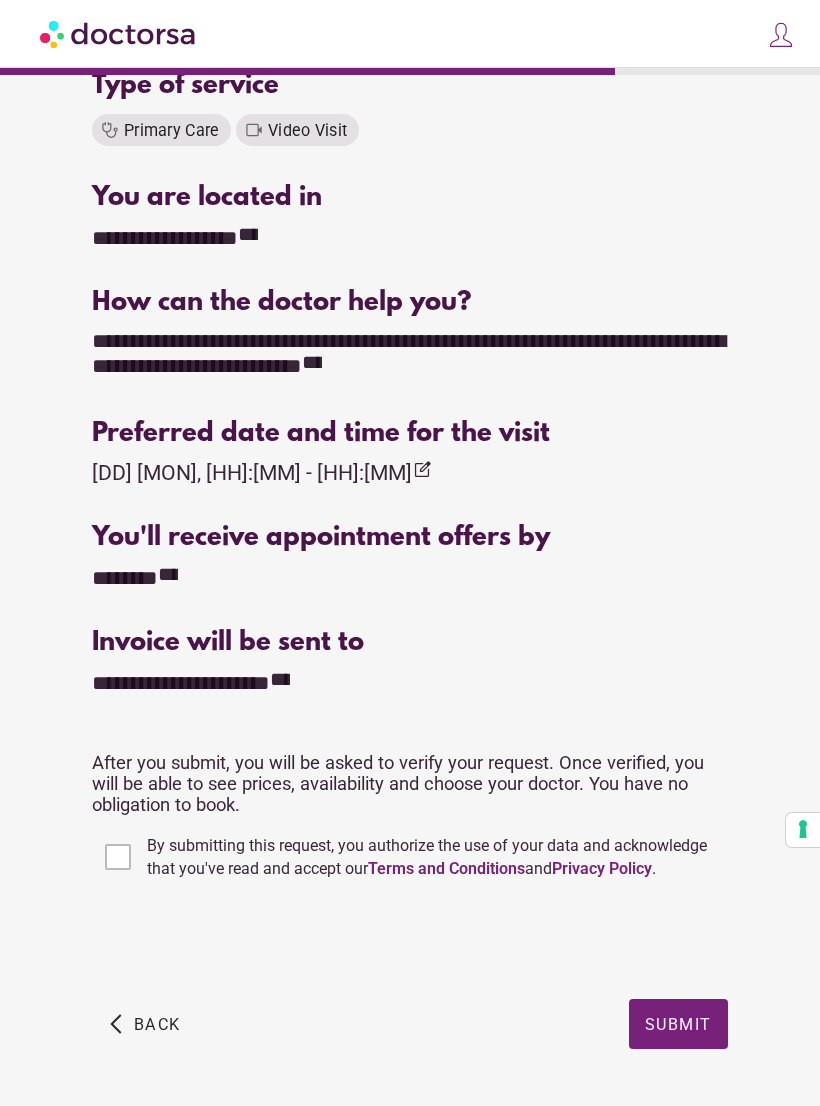 scroll, scrollTop: 472, scrollLeft: 0, axis: vertical 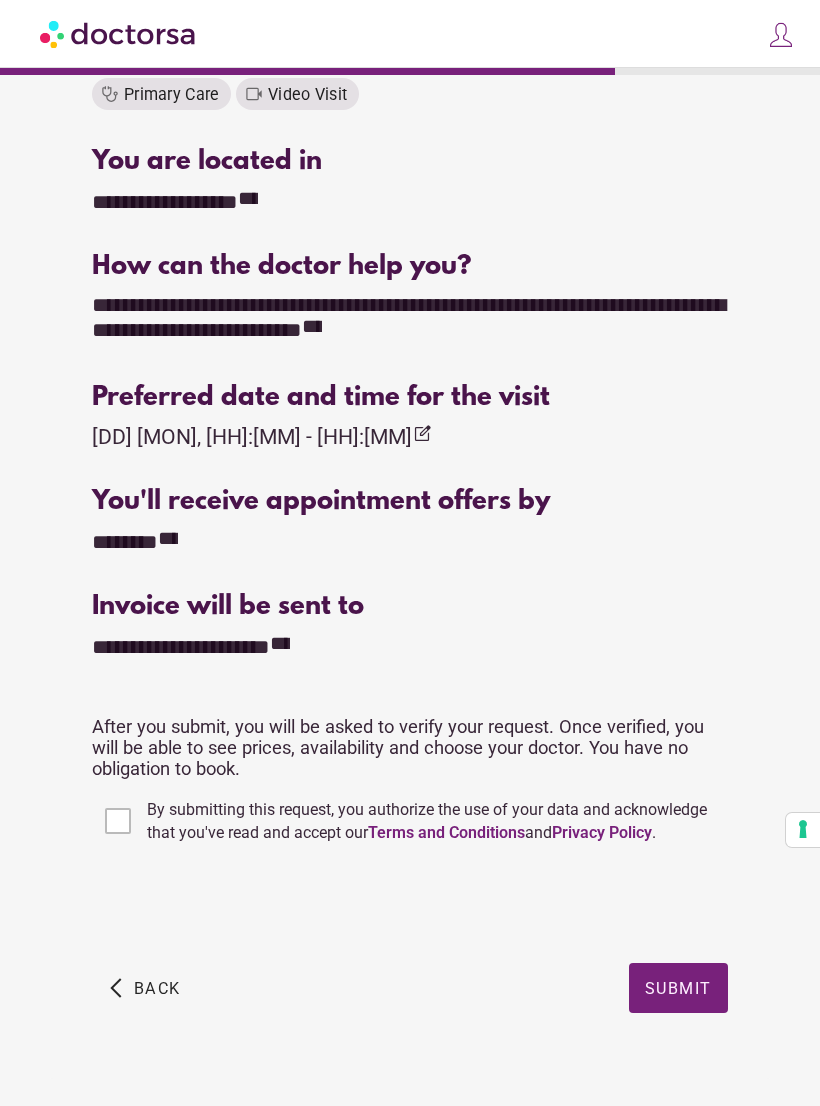 click on "Submit" at bounding box center (678, 987) 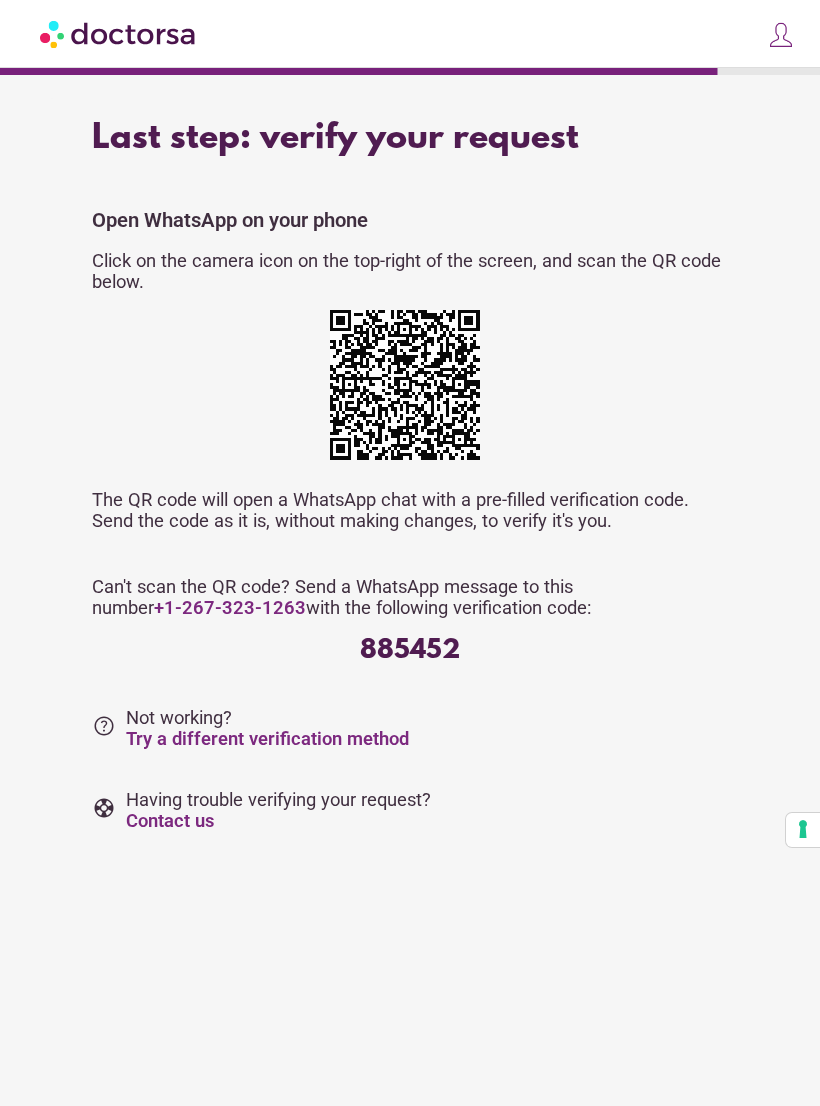 scroll, scrollTop: 0, scrollLeft: 0, axis: both 